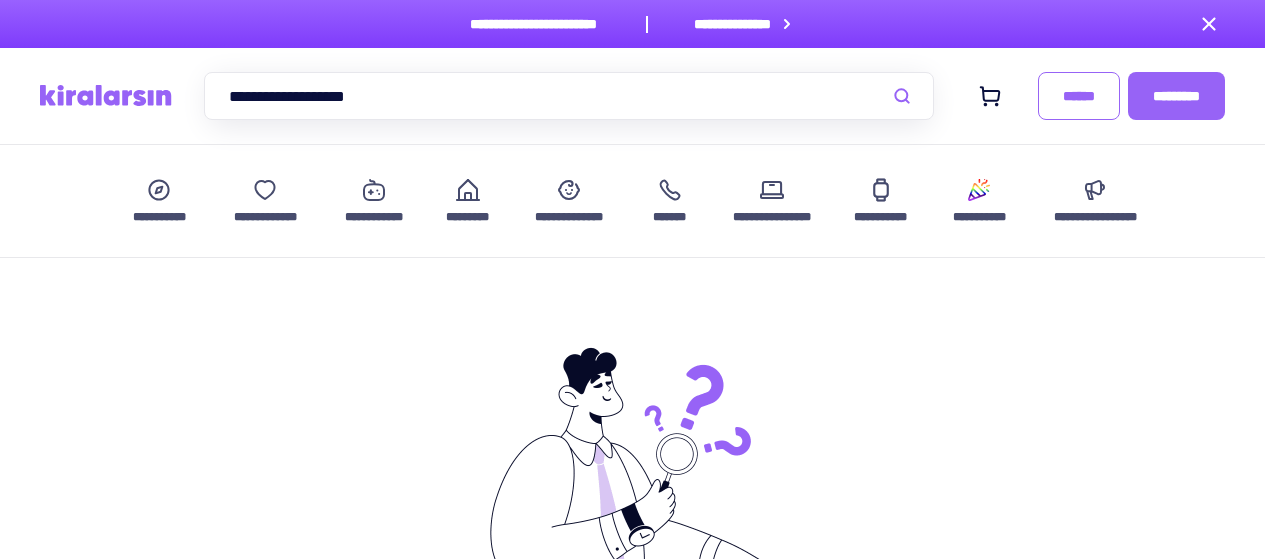 scroll, scrollTop: 0, scrollLeft: 0, axis: both 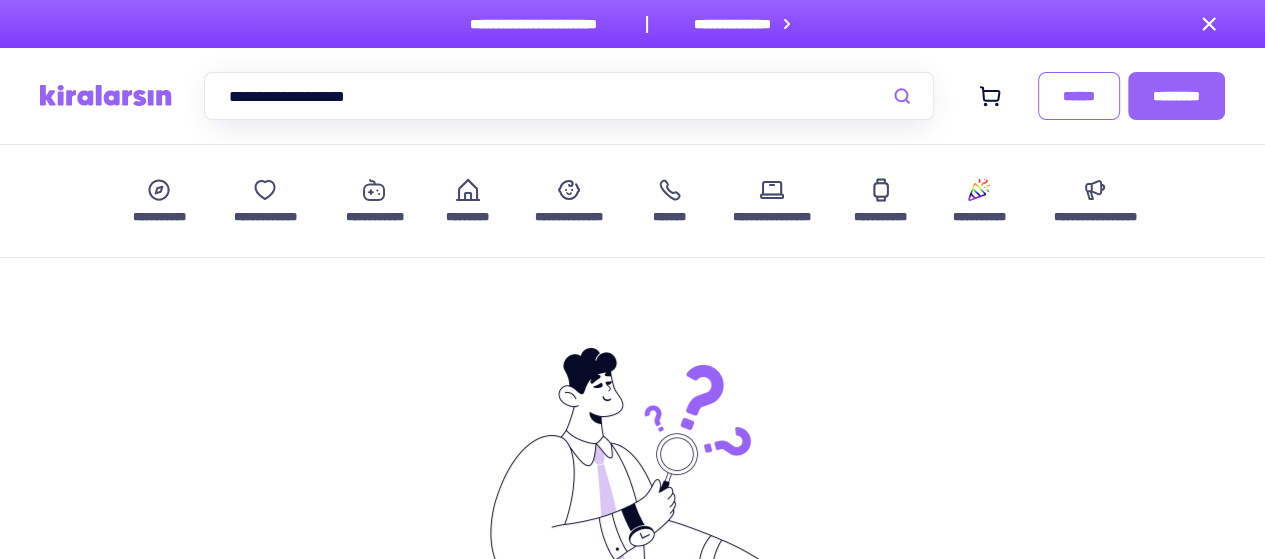 click on "[CREDIT_CARD]" at bounding box center (569, 96) 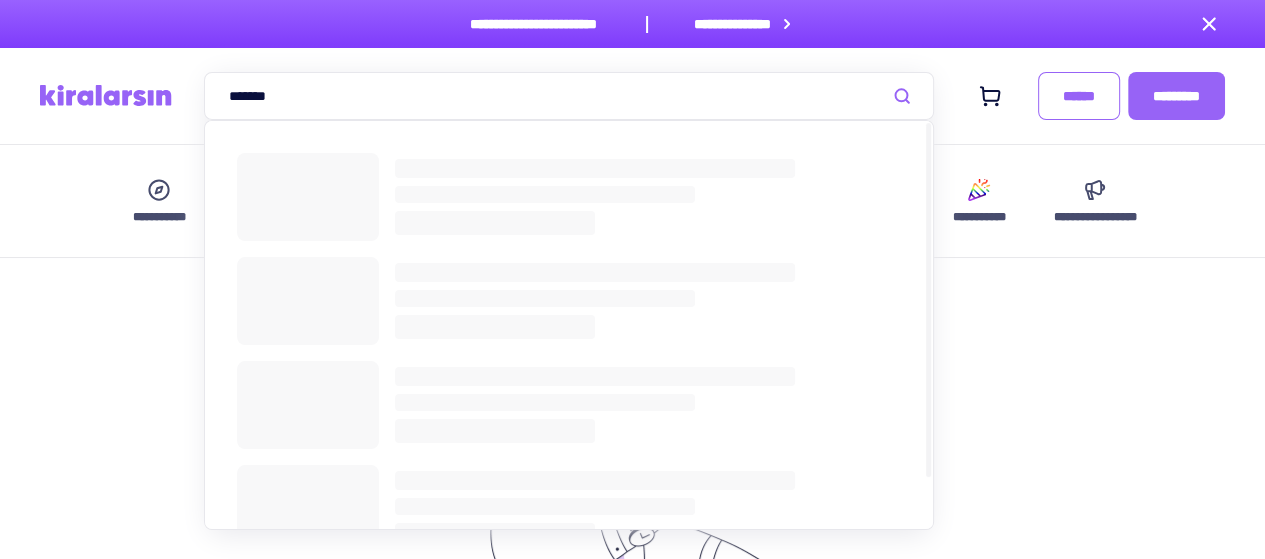 type on "*******" 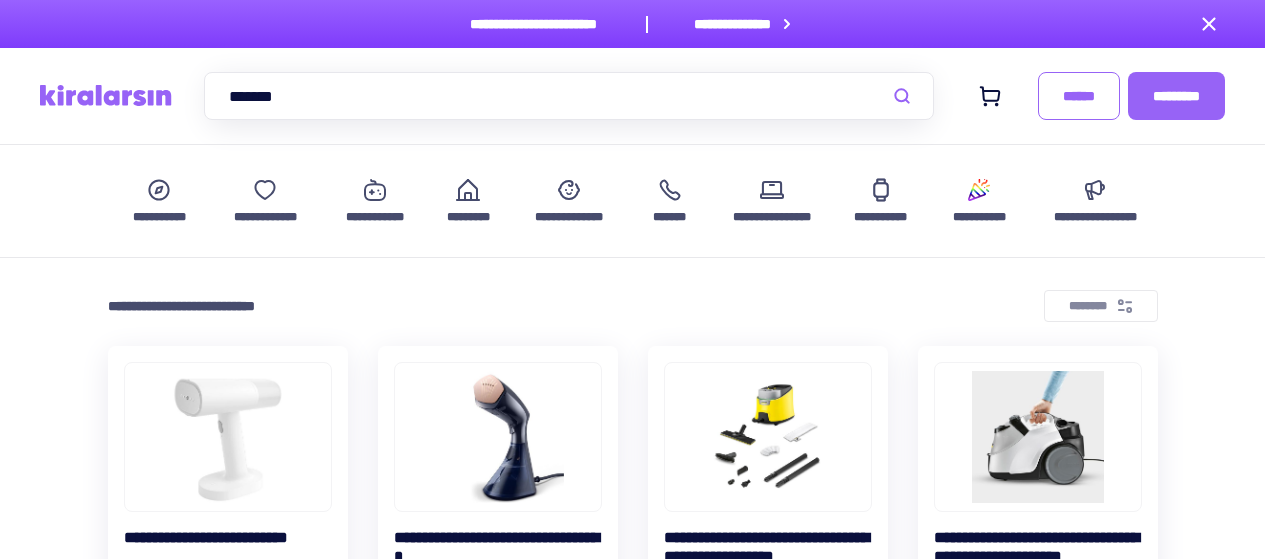 scroll, scrollTop: 0, scrollLeft: 0, axis: both 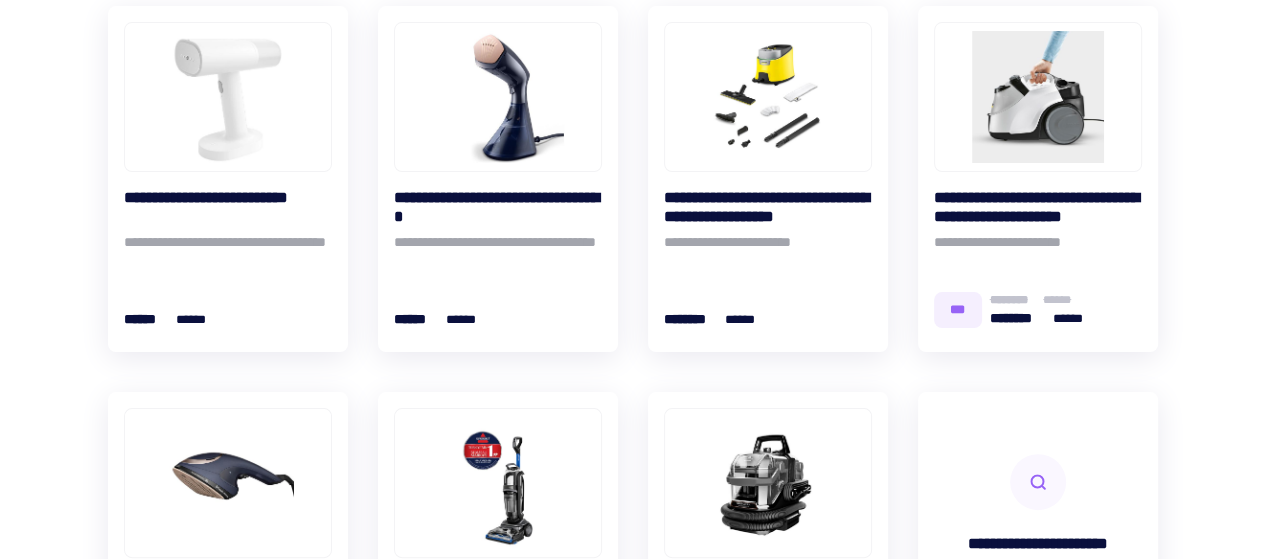 click on "[ADDRESS]" at bounding box center (768, 207) 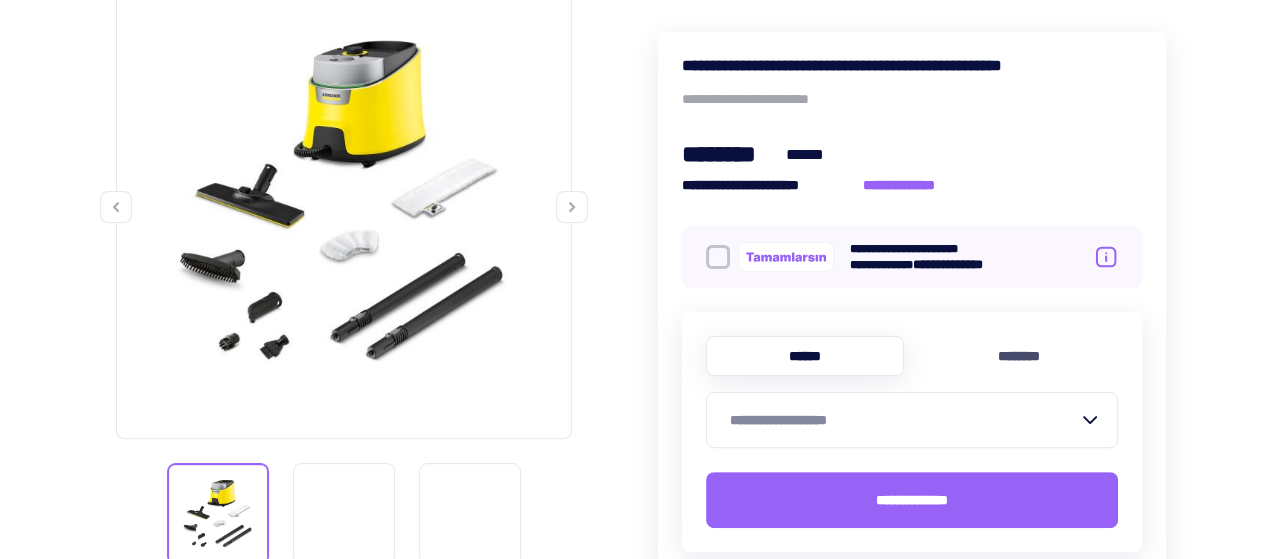scroll, scrollTop: 374, scrollLeft: 0, axis: vertical 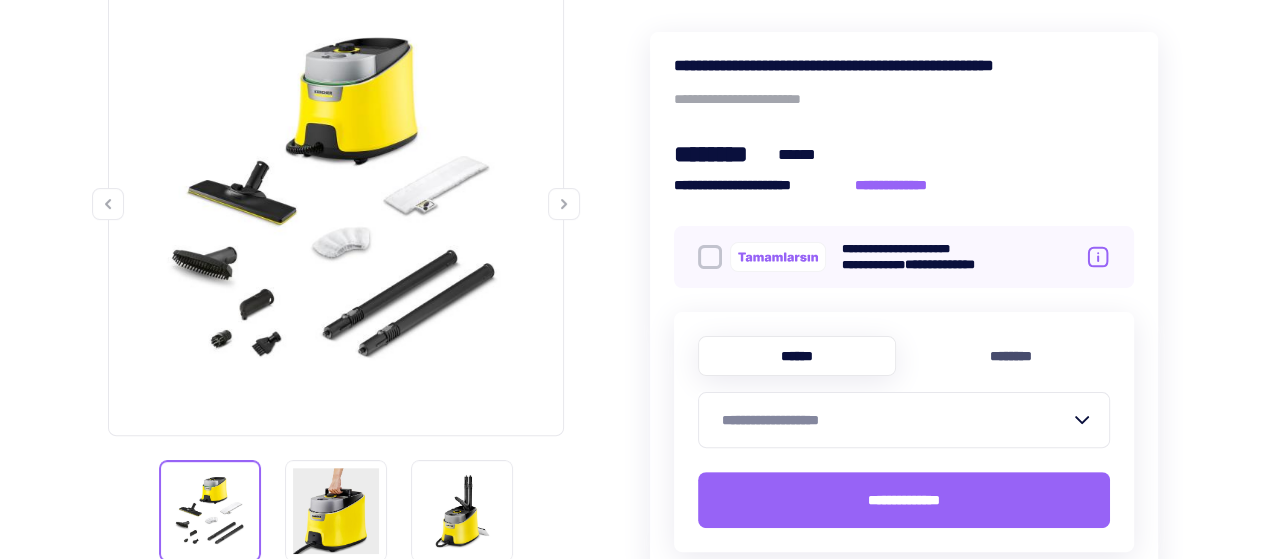 click on "[CREDIT_CARD]" at bounding box center [892, 420] 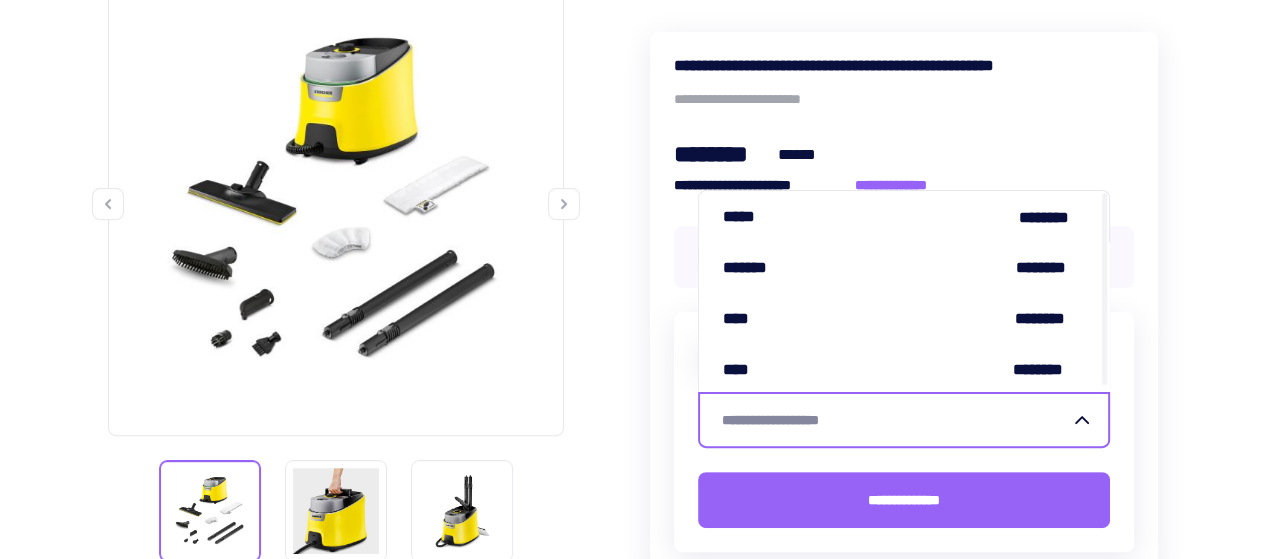 click on "[FIRST] [LAST]" at bounding box center (904, 216) 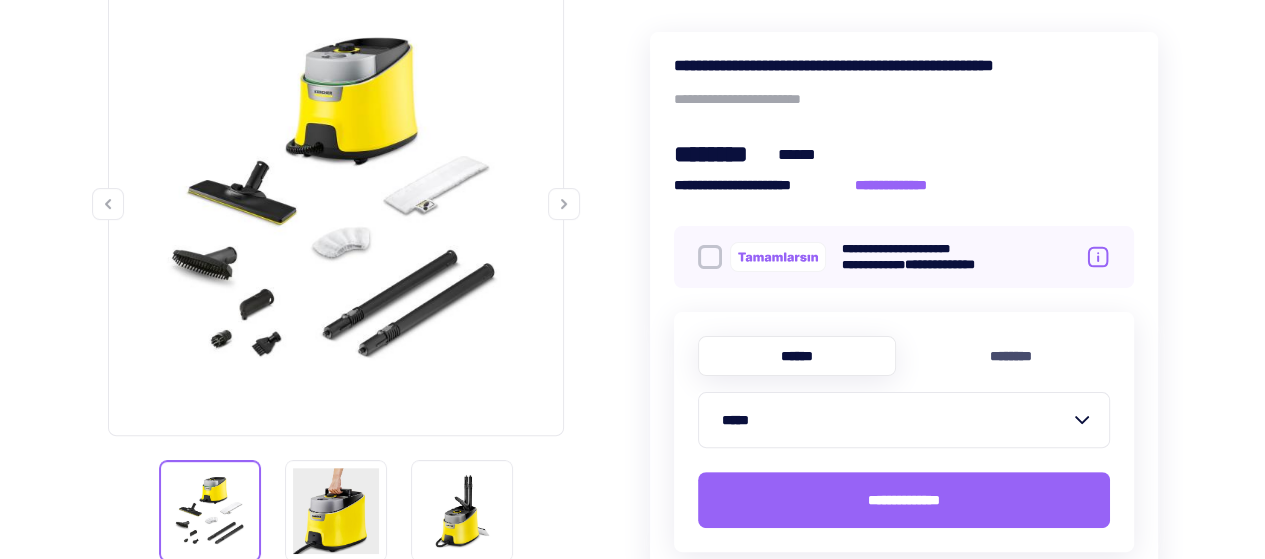 click on "[PHONE]" at bounding box center [904, 500] 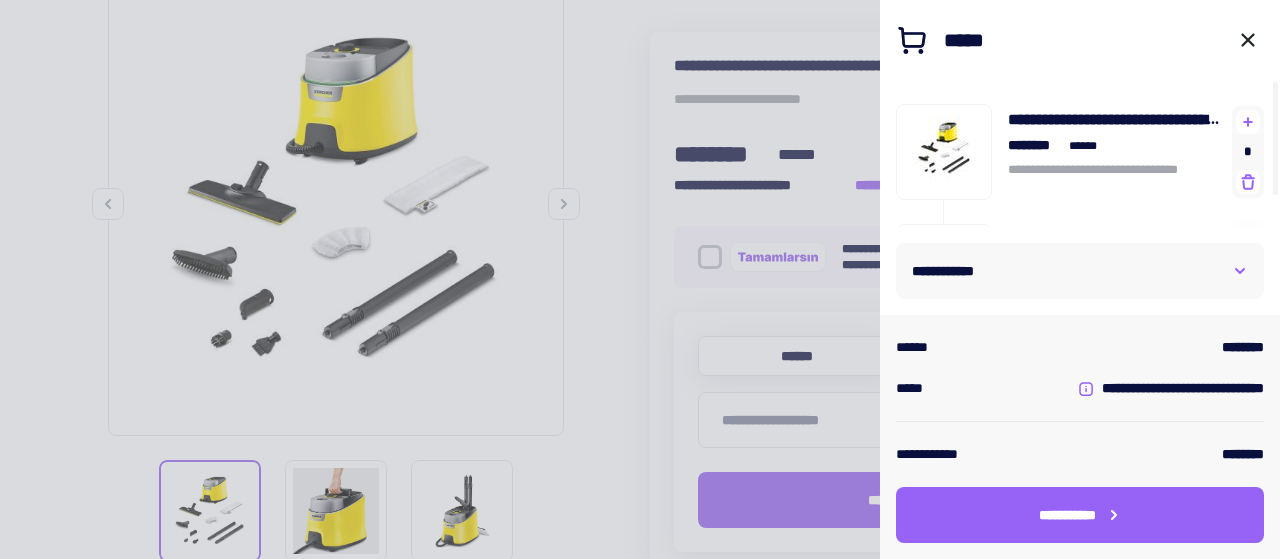 click on "[PHONE]" at bounding box center [1080, 271] 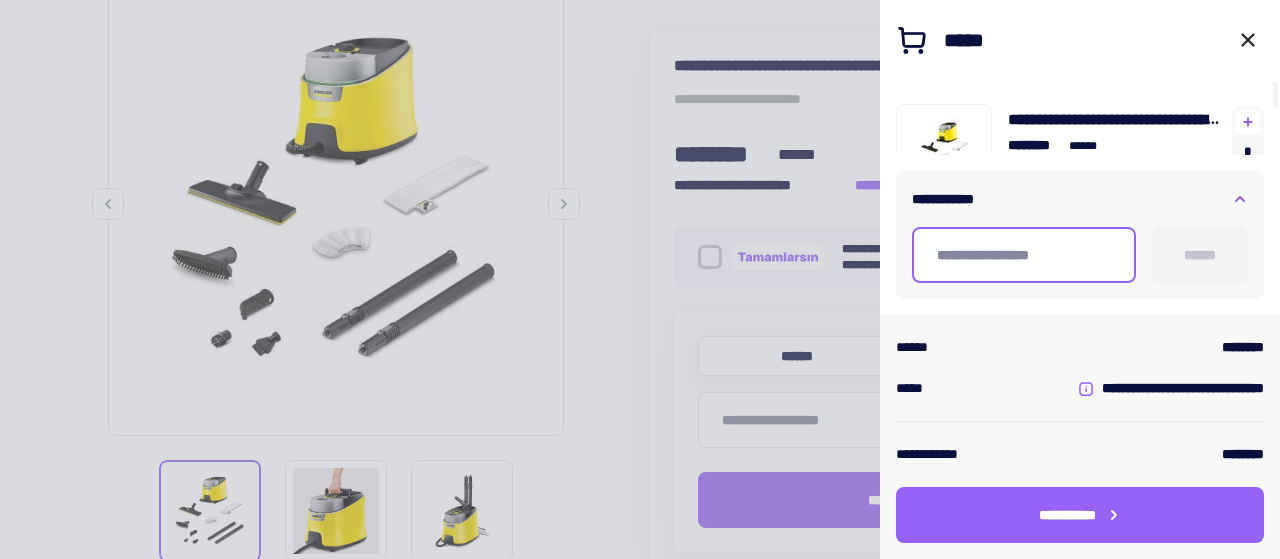 click at bounding box center (1024, 255) 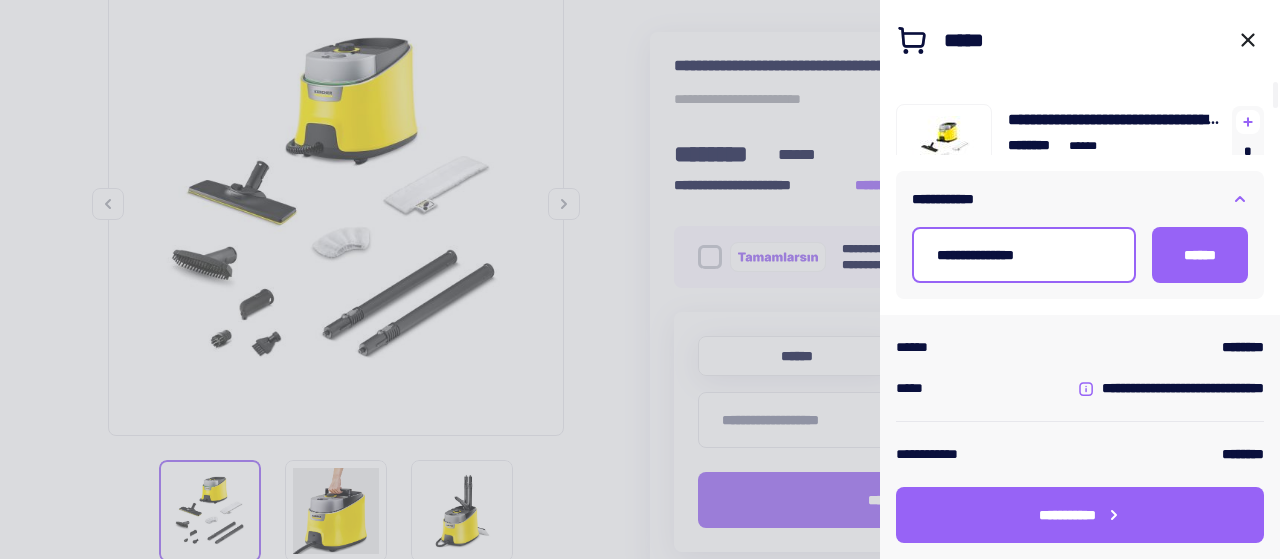 type on "[SSN]" 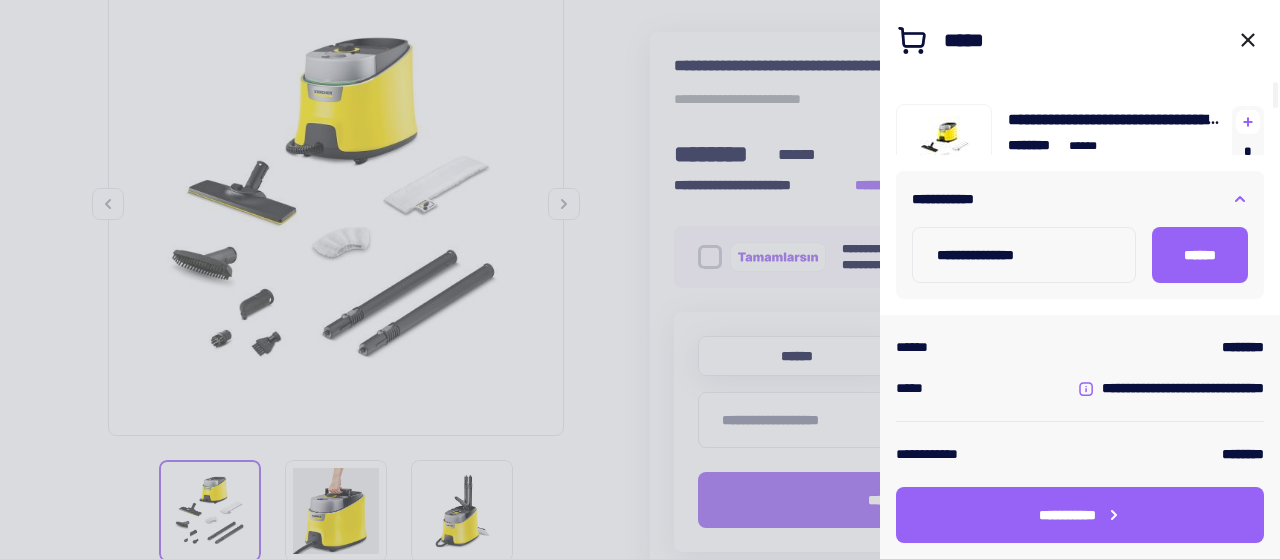 click on "[FIRST]" at bounding box center (1200, 255) 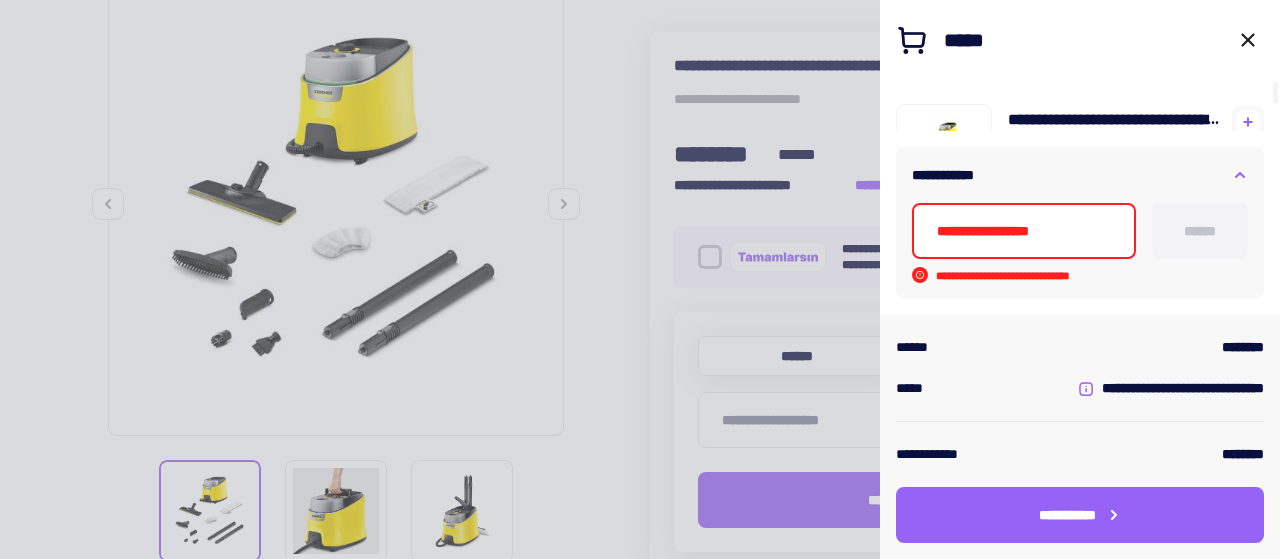 click at bounding box center [1024, 231] 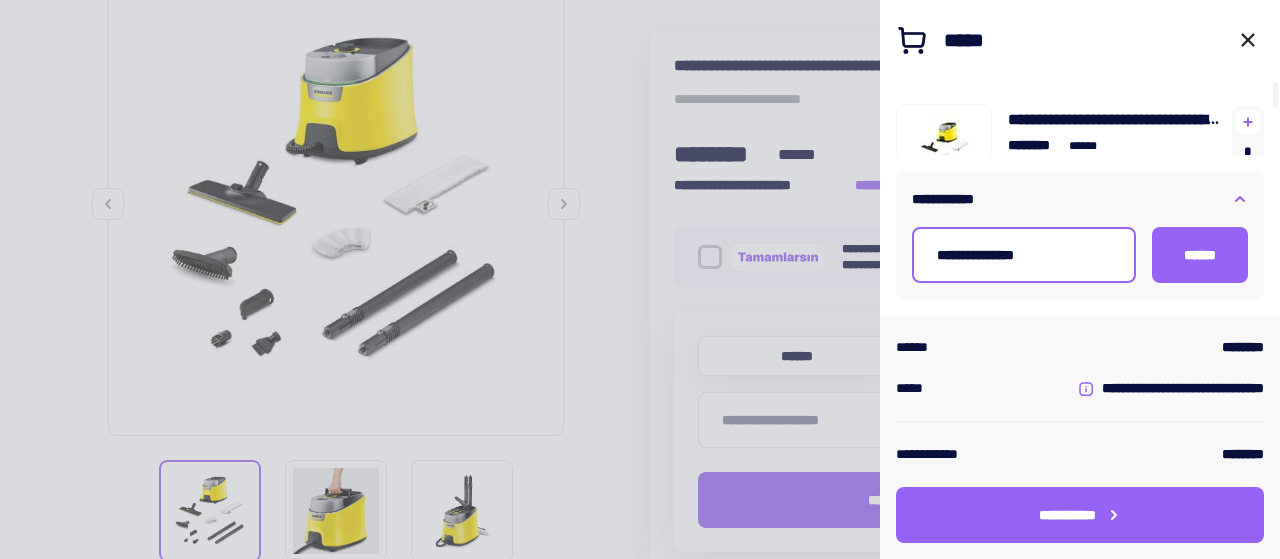 type on "[SSN]" 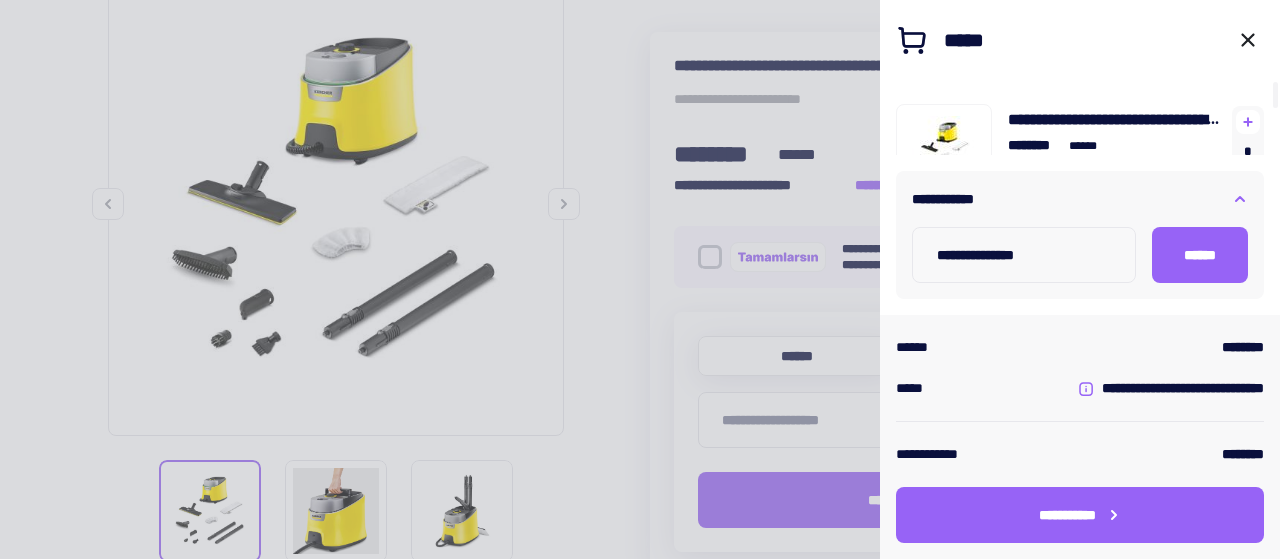 click on "[FIRST]" at bounding box center (1200, 255) 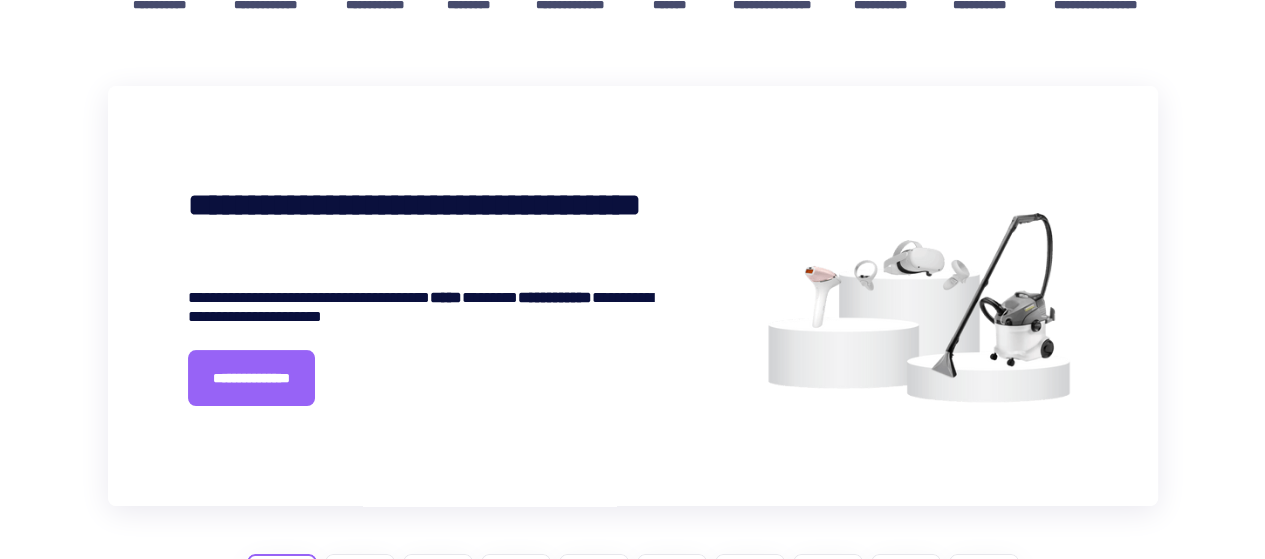 scroll, scrollTop: 254, scrollLeft: 0, axis: vertical 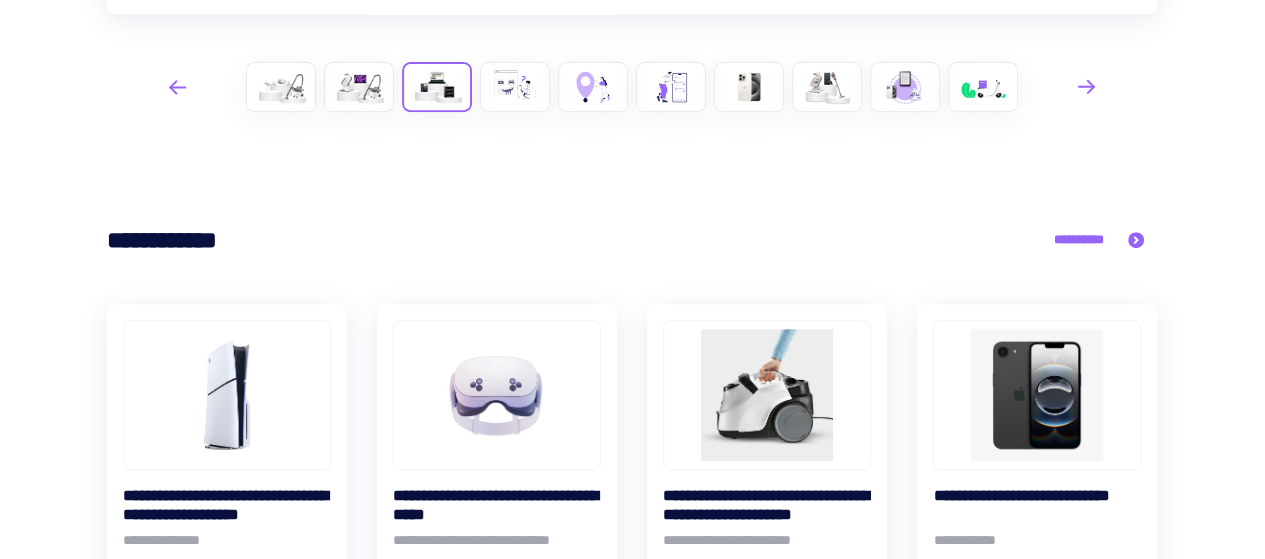 click on "[EMAIL]" at bounding box center (1079, 240) 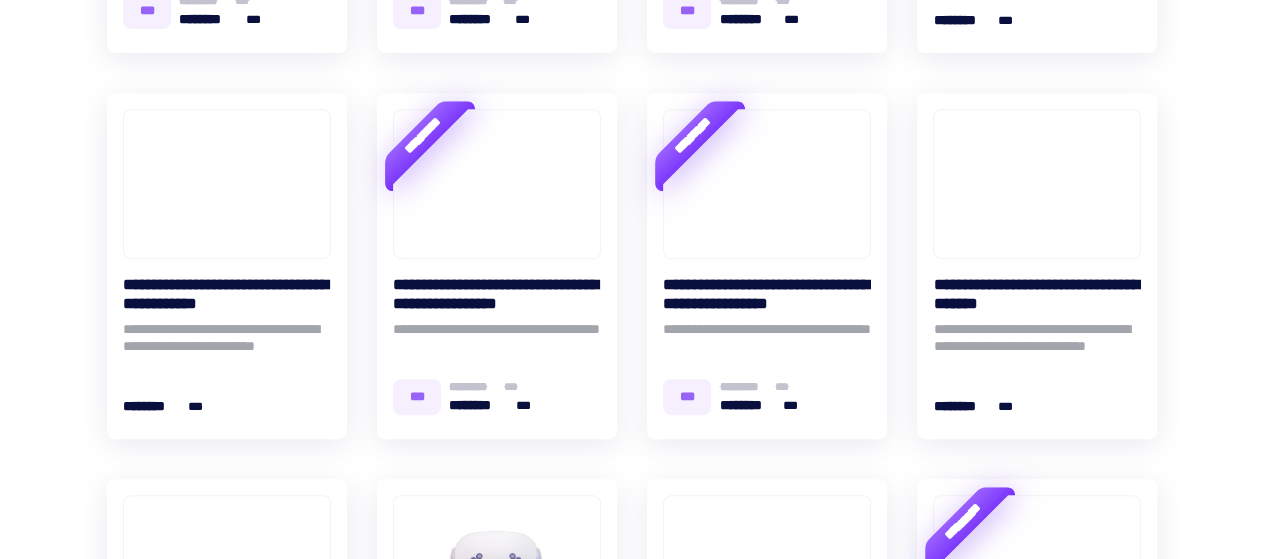 scroll, scrollTop: 0, scrollLeft: 0, axis: both 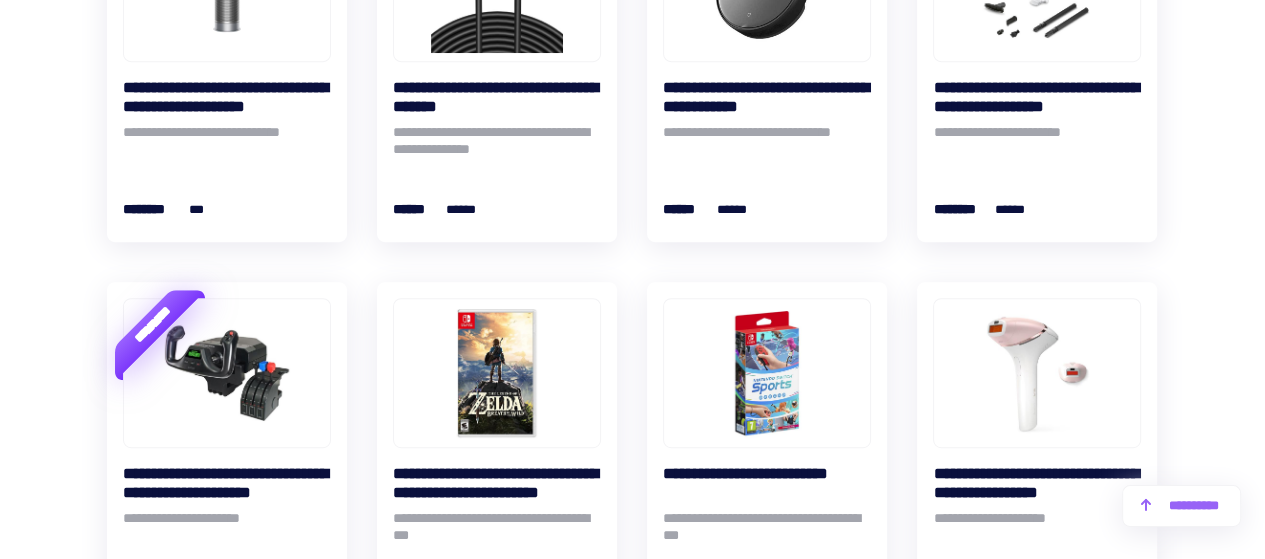 click on "[ADDRESS]" at bounding box center [1037, 97] 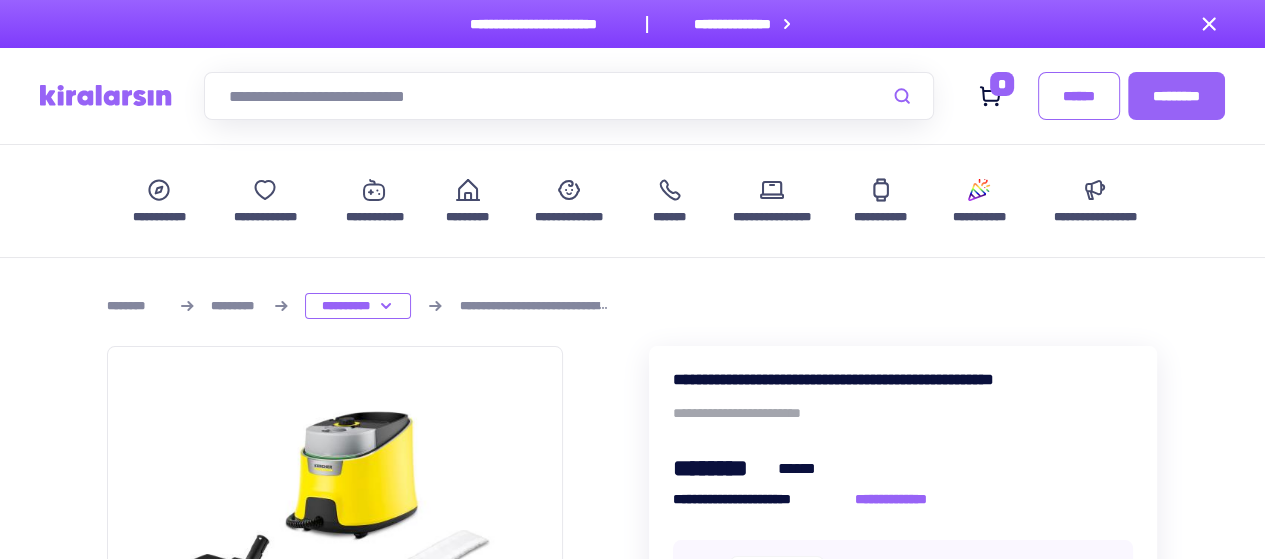 scroll, scrollTop: 288, scrollLeft: 0, axis: vertical 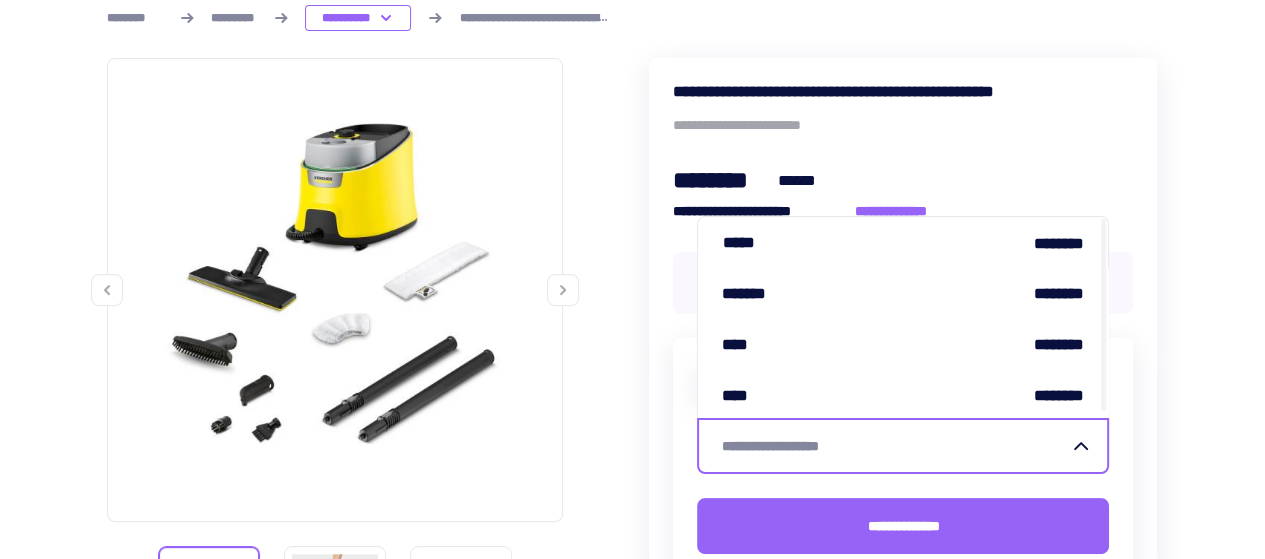 click on "[CREDIT_CARD]" at bounding box center (891, 446) 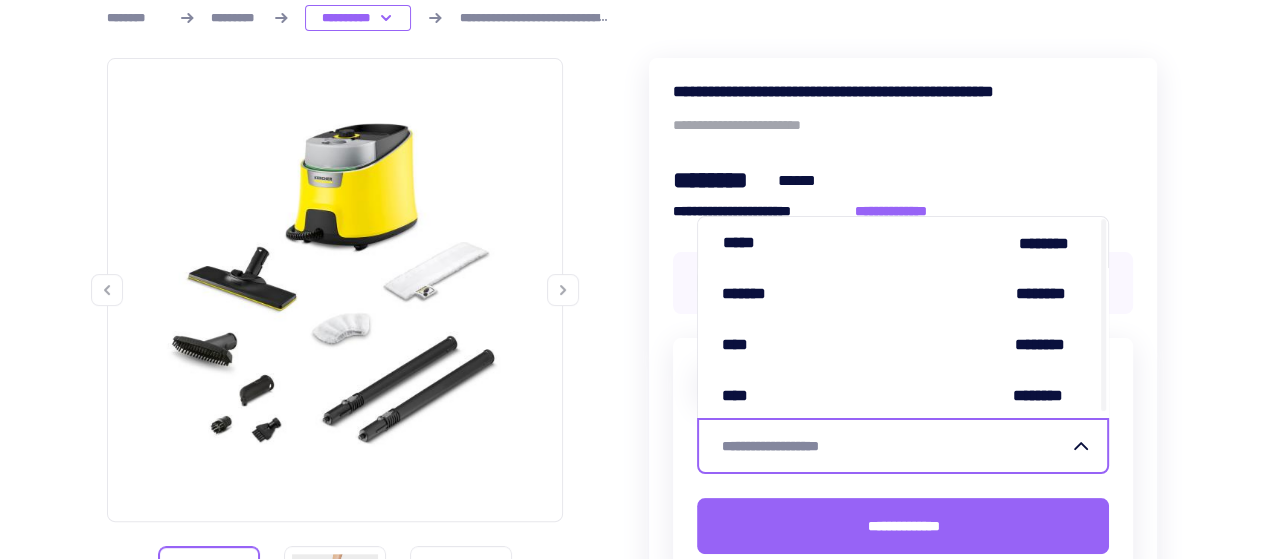 click on "[FIRST] [LAST]" at bounding box center (903, 242) 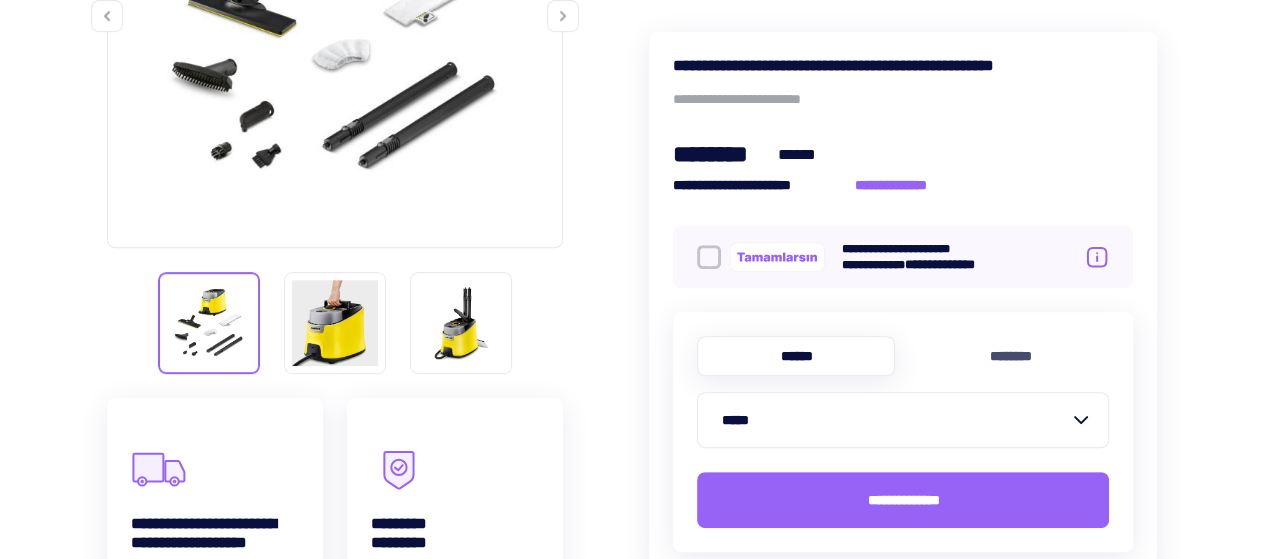scroll, scrollTop: 594, scrollLeft: 0, axis: vertical 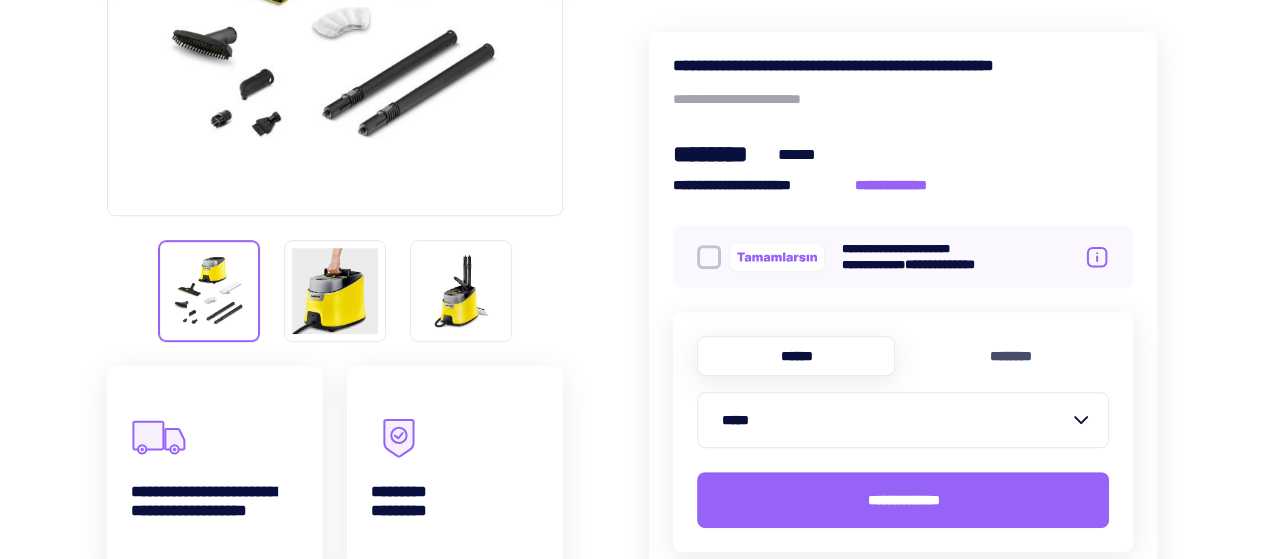 click on "[PHONE]" at bounding box center (903, 500) 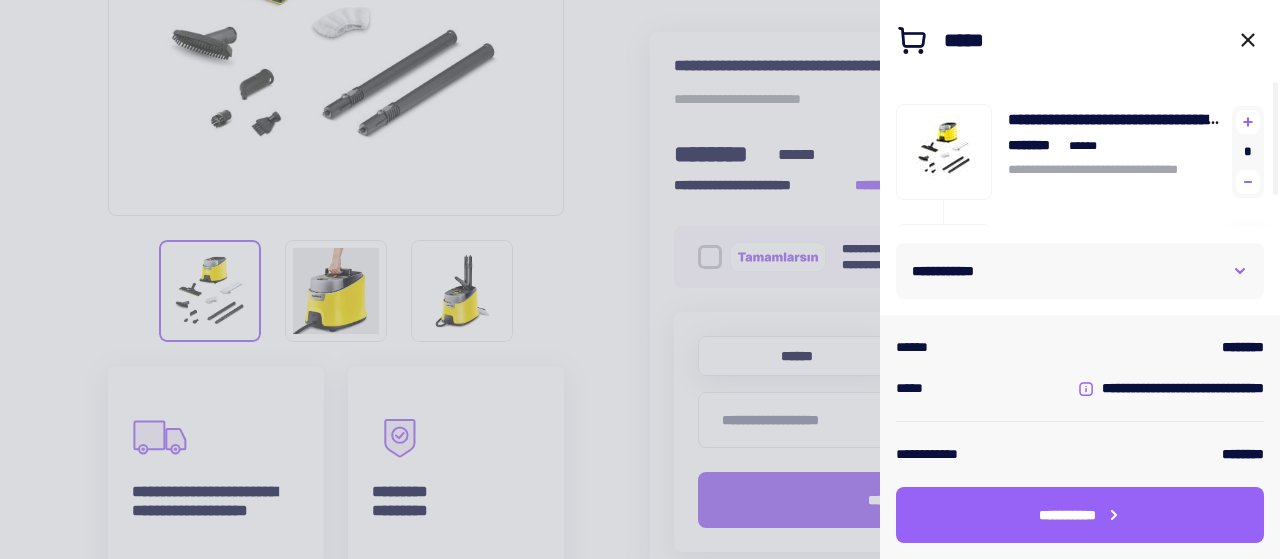 click on "[PHONE]" at bounding box center [1080, 271] 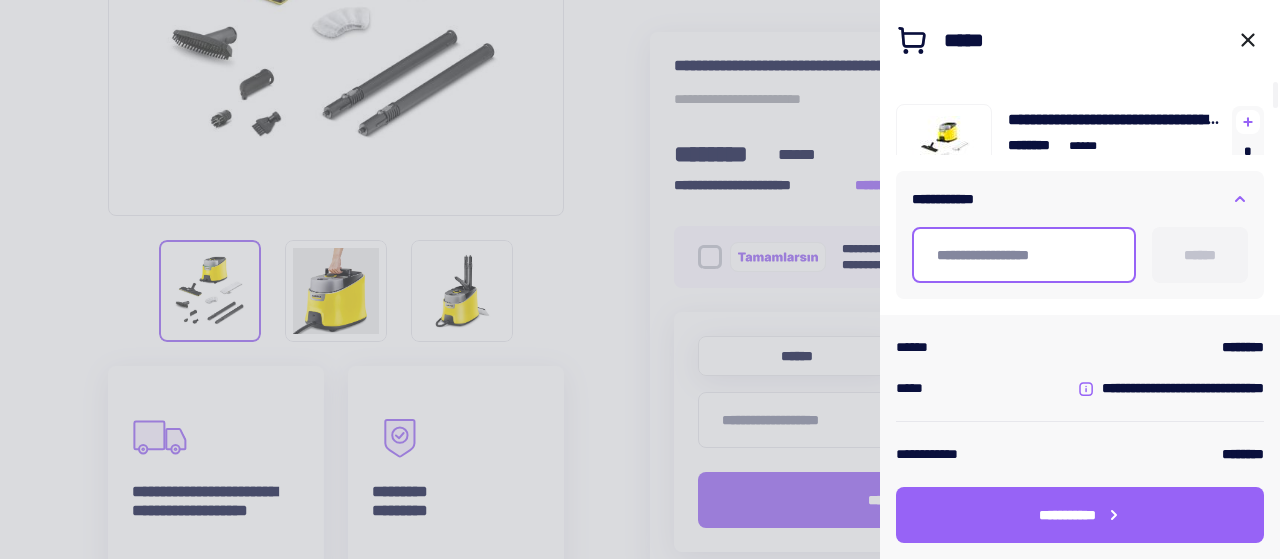 click at bounding box center (1024, 255) 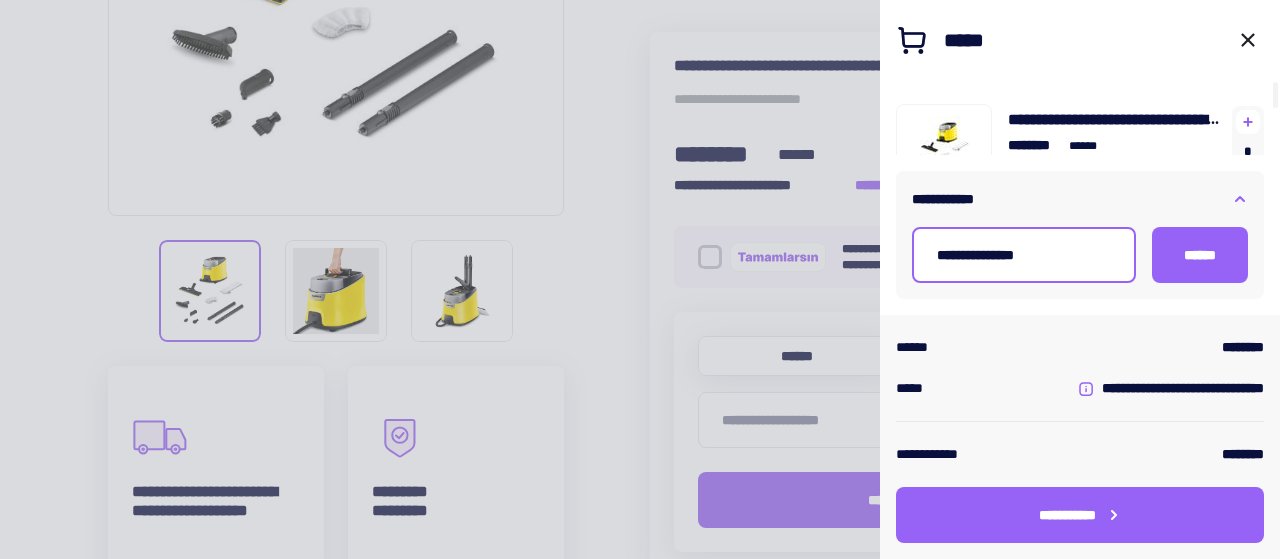 type on "[SSN]" 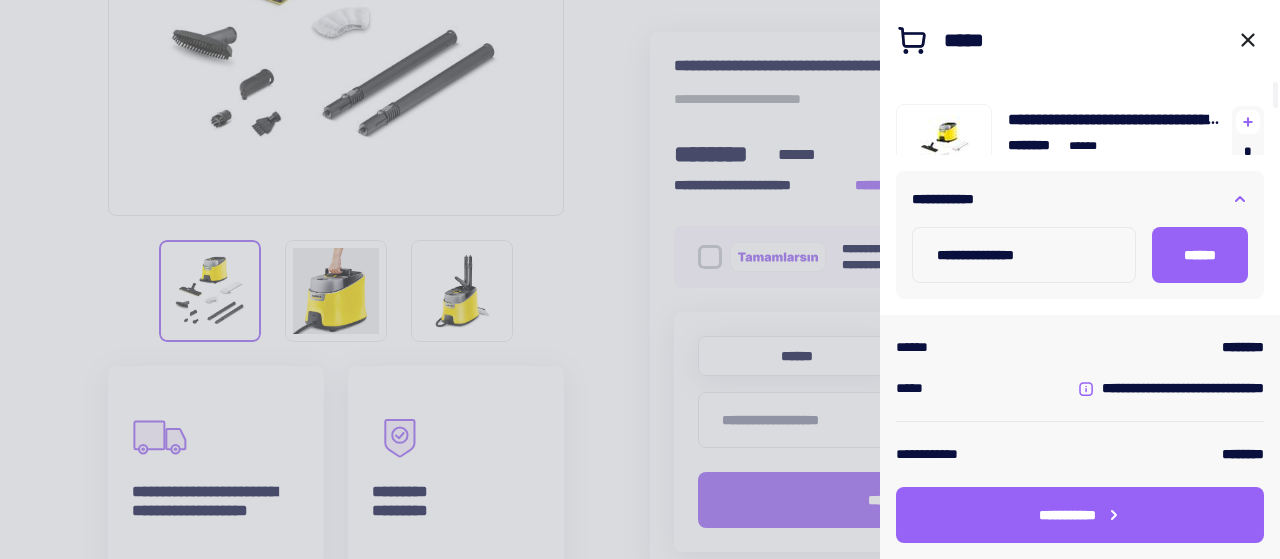 click on "[FIRST]" at bounding box center (1200, 255) 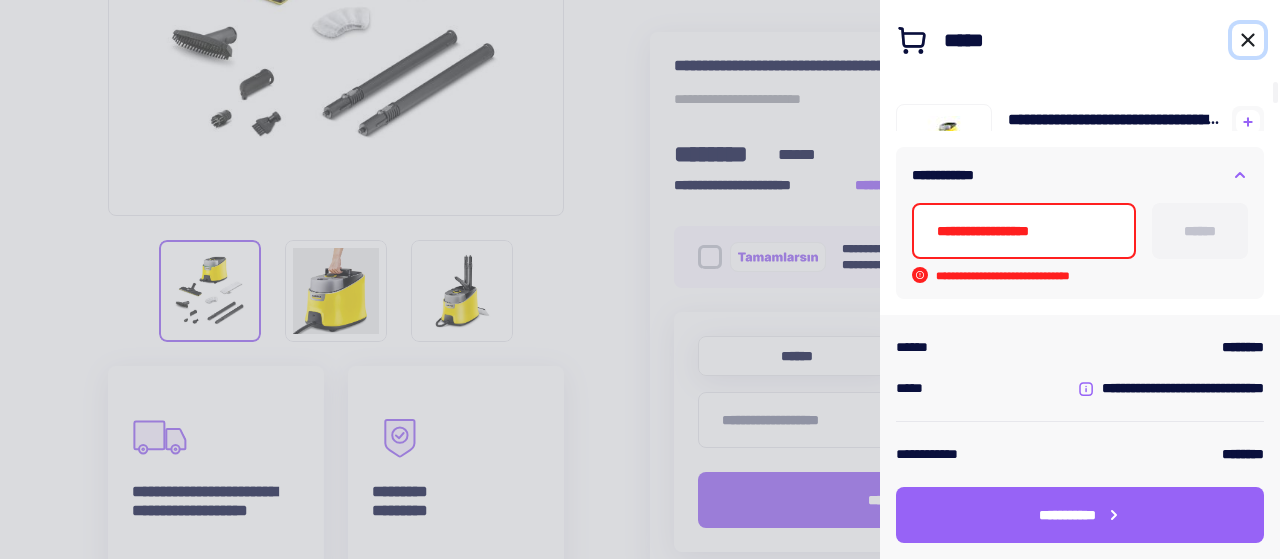 click at bounding box center (1248, 40) 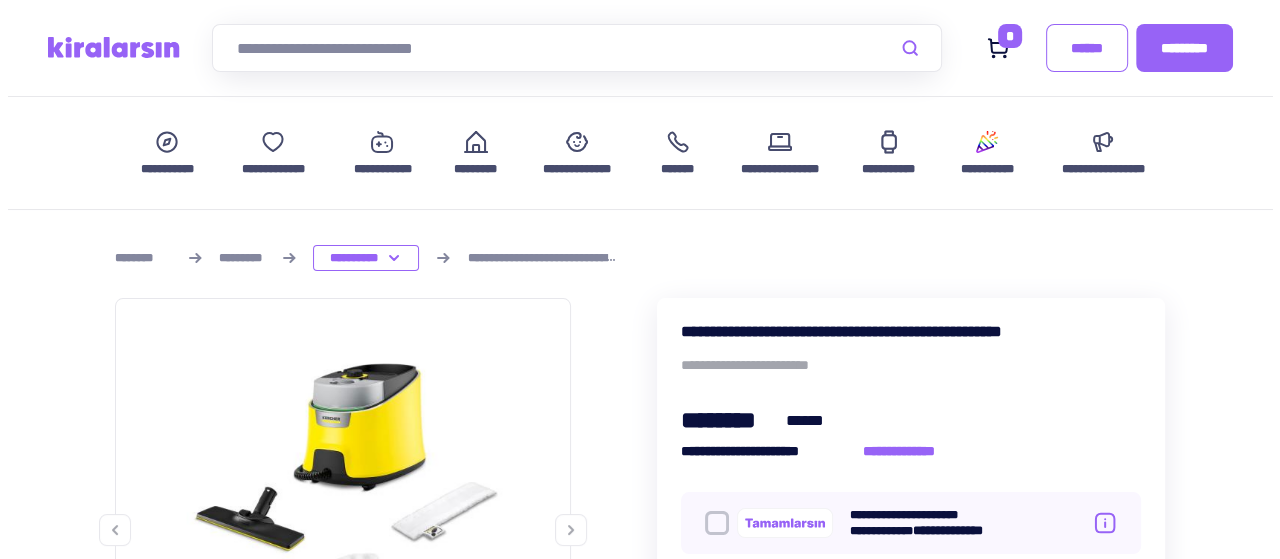scroll, scrollTop: 45, scrollLeft: 0, axis: vertical 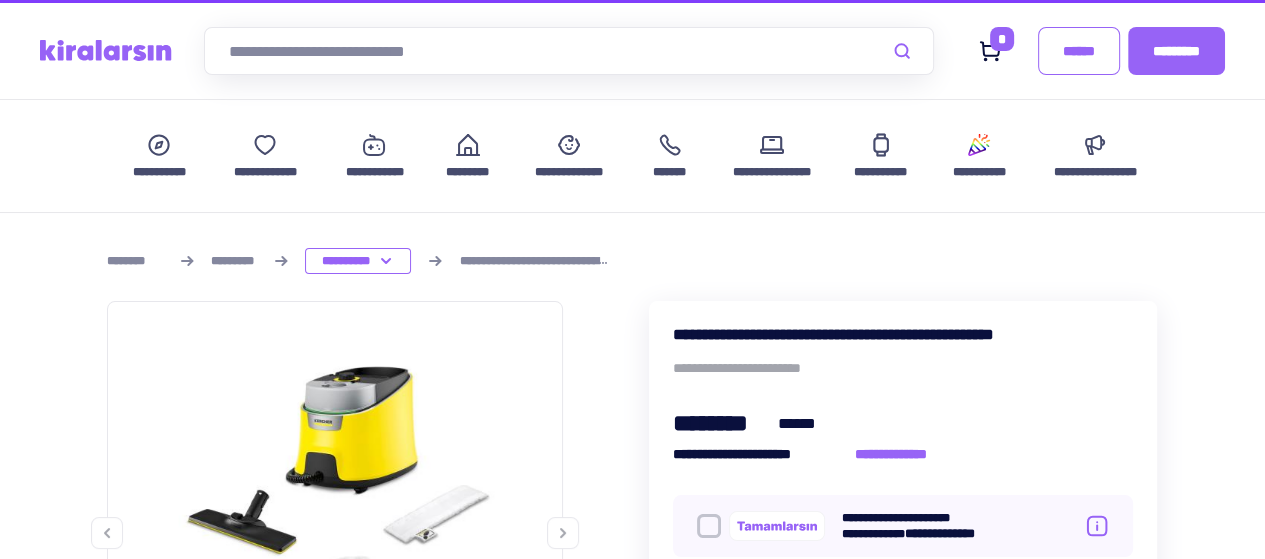click at bounding box center [990, 51] 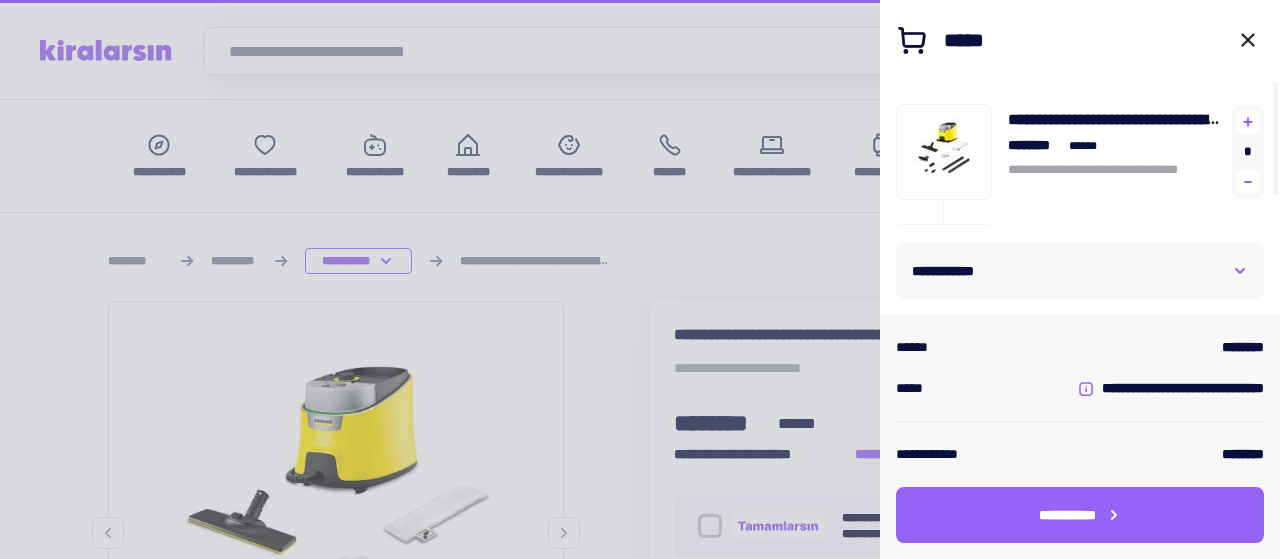 click at bounding box center (1248, 122) 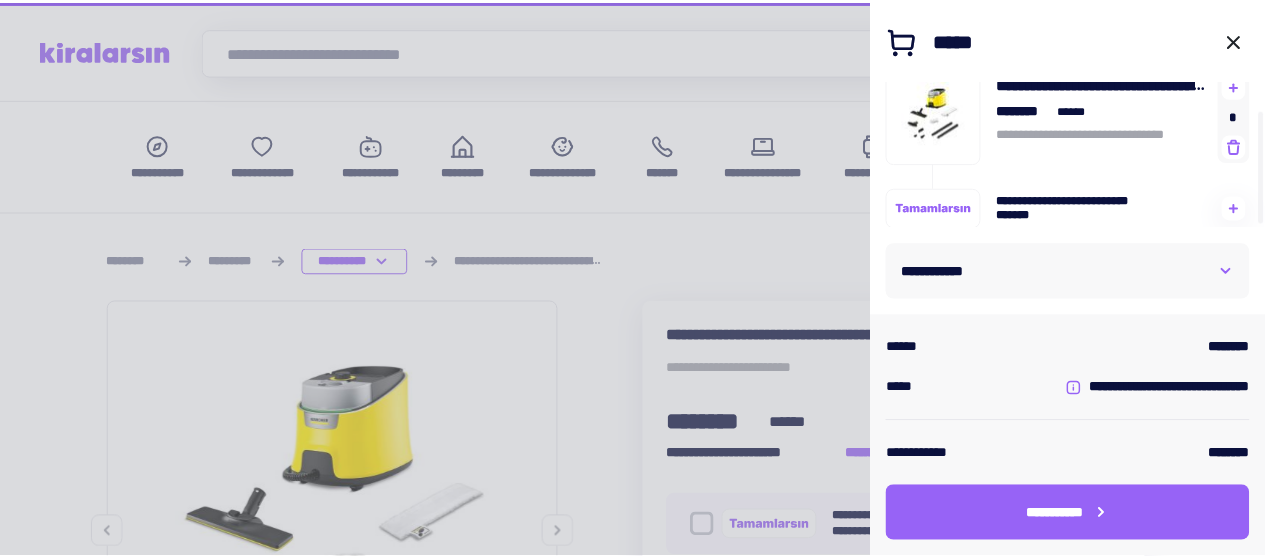 scroll, scrollTop: 35, scrollLeft: 0, axis: vertical 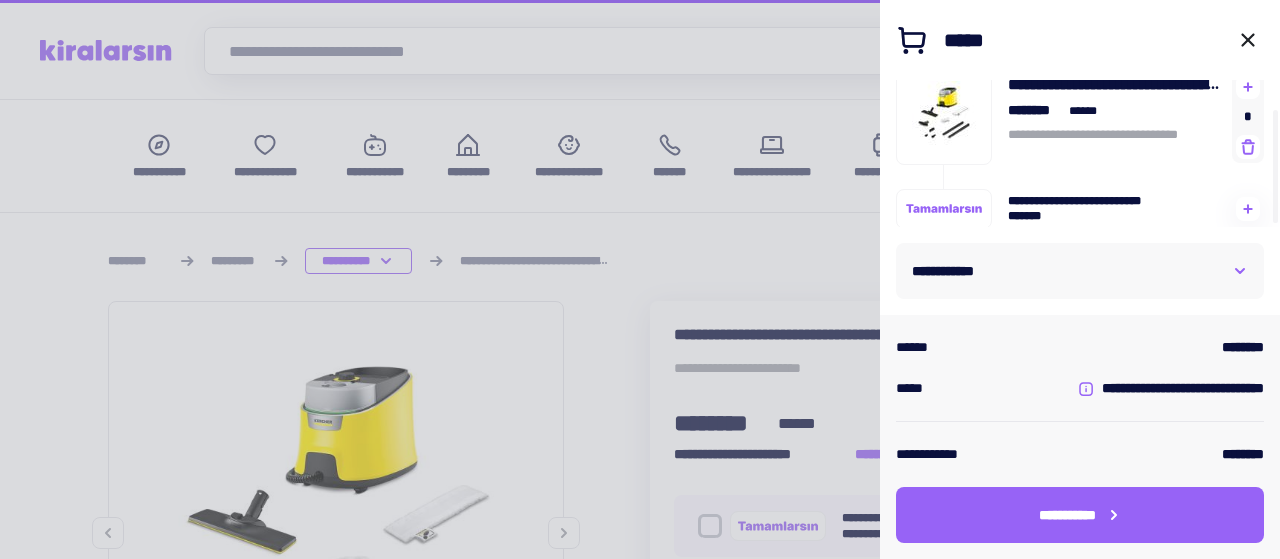 click at bounding box center (640, 279) 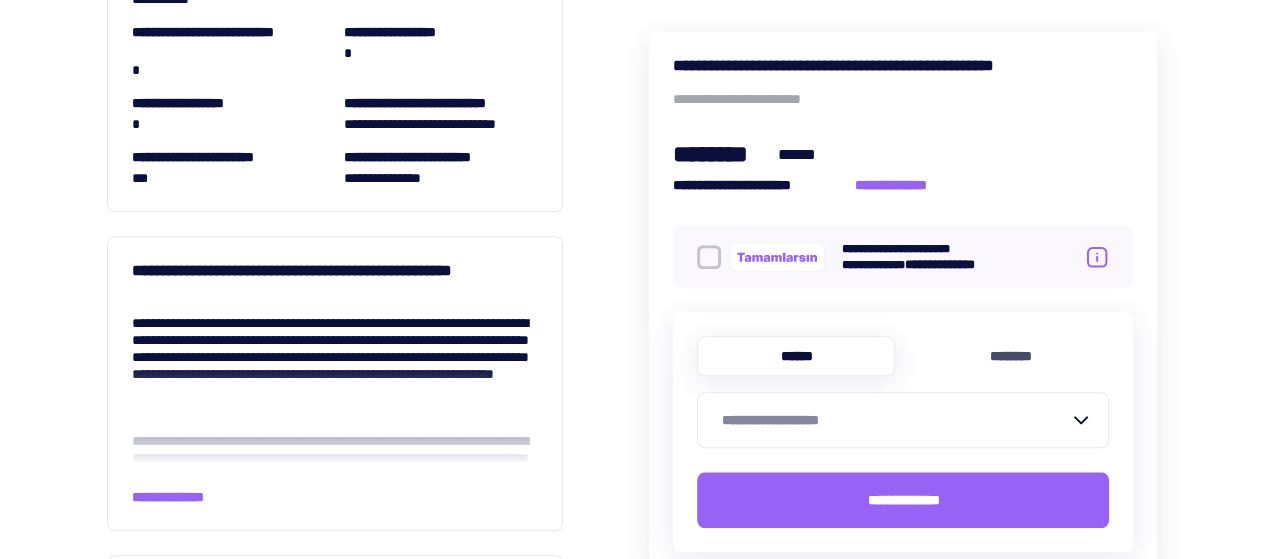 scroll, scrollTop: 2559, scrollLeft: 0, axis: vertical 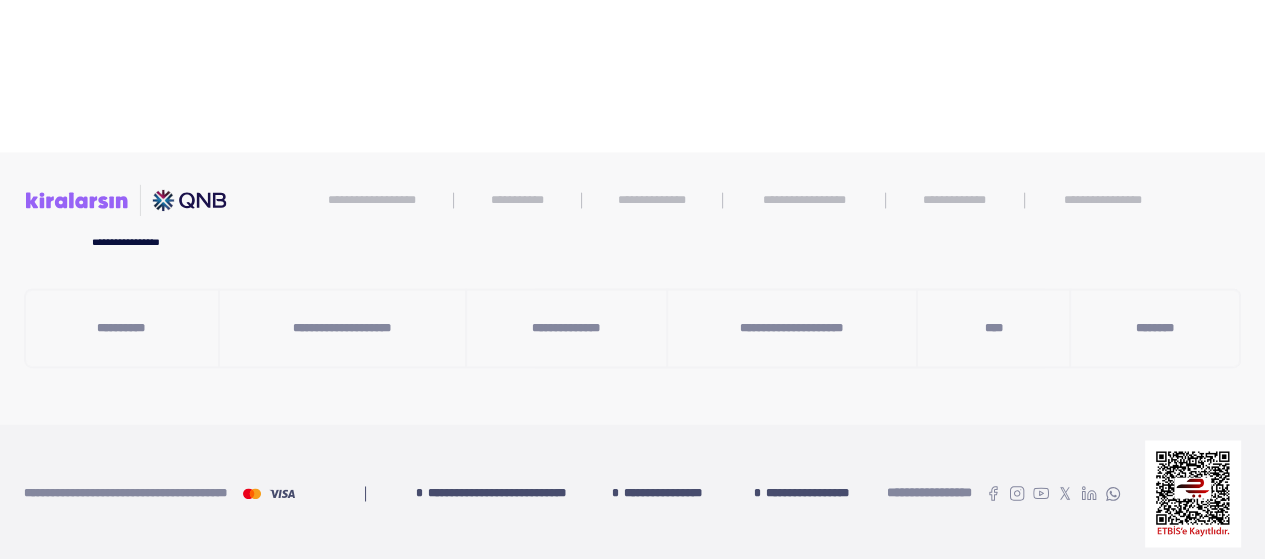 click on "[LAST]" at bounding box center [1155, 328] 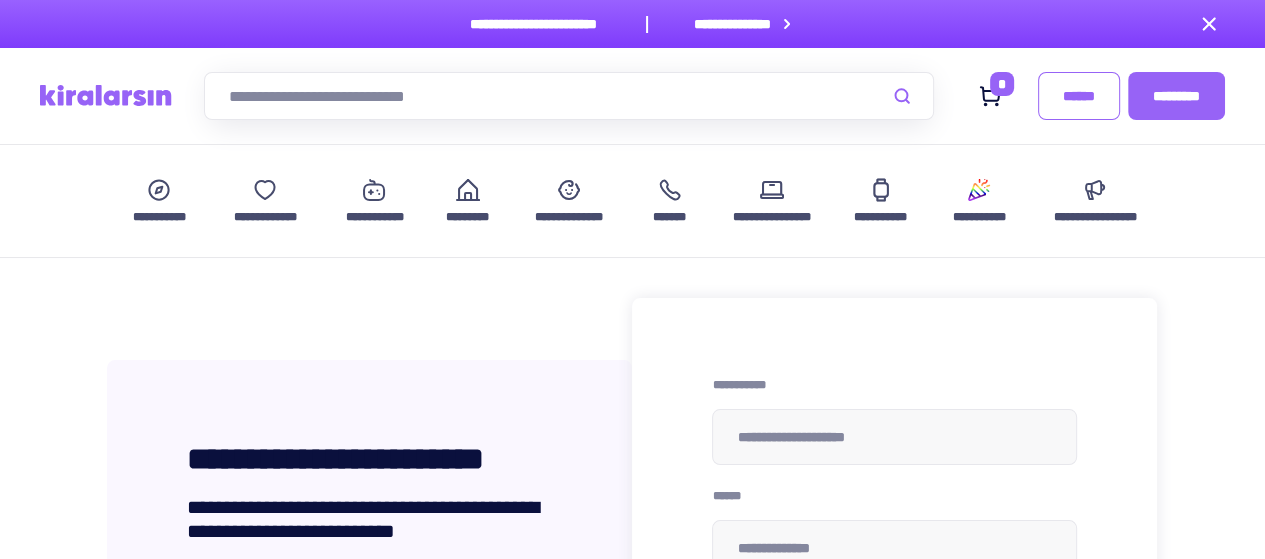 scroll, scrollTop: 306, scrollLeft: 0, axis: vertical 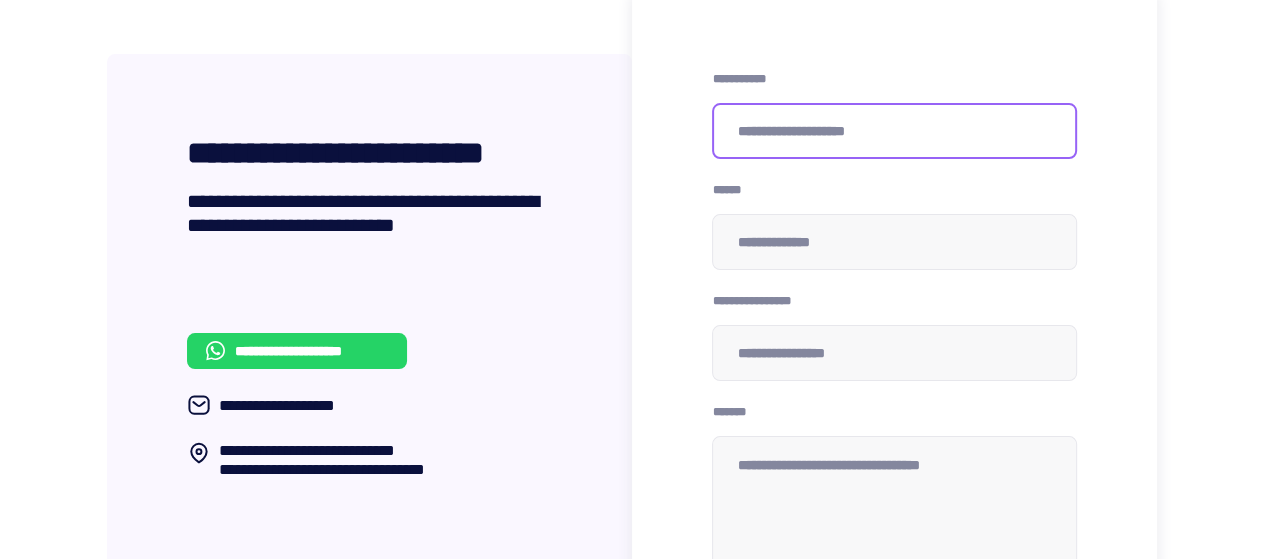 click at bounding box center (894, 131) 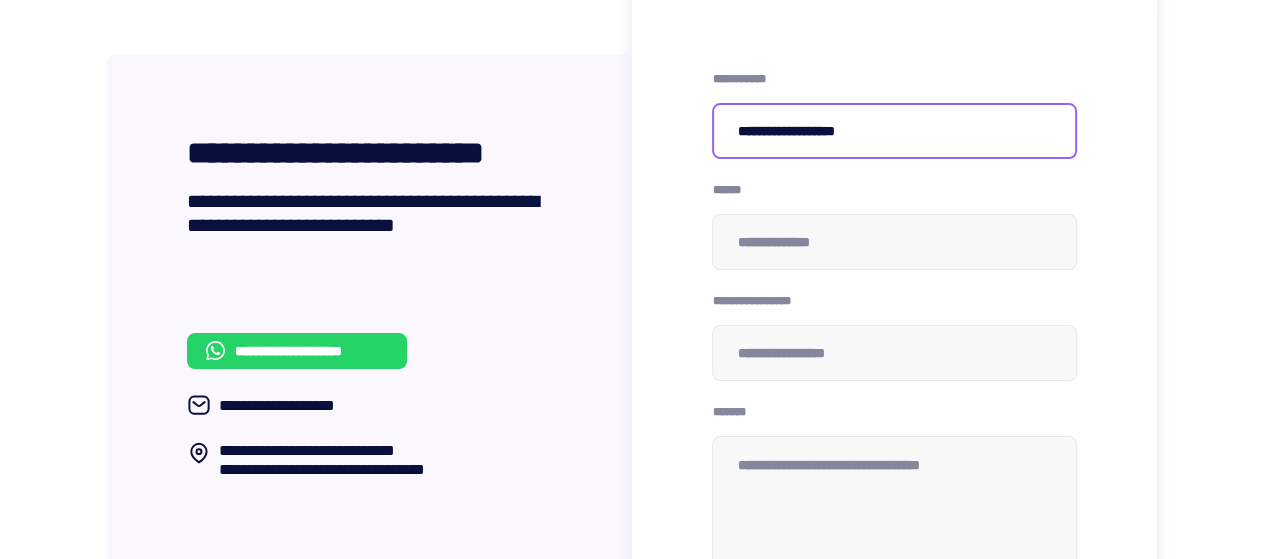 type on "[CREDIT_CARD]" 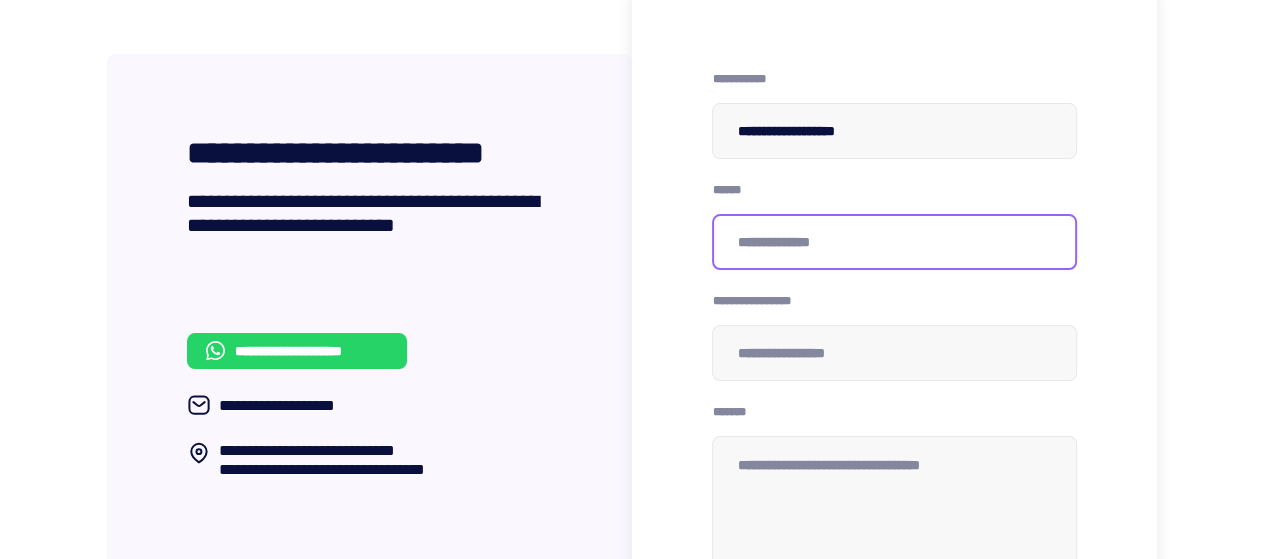 click at bounding box center [894, 242] 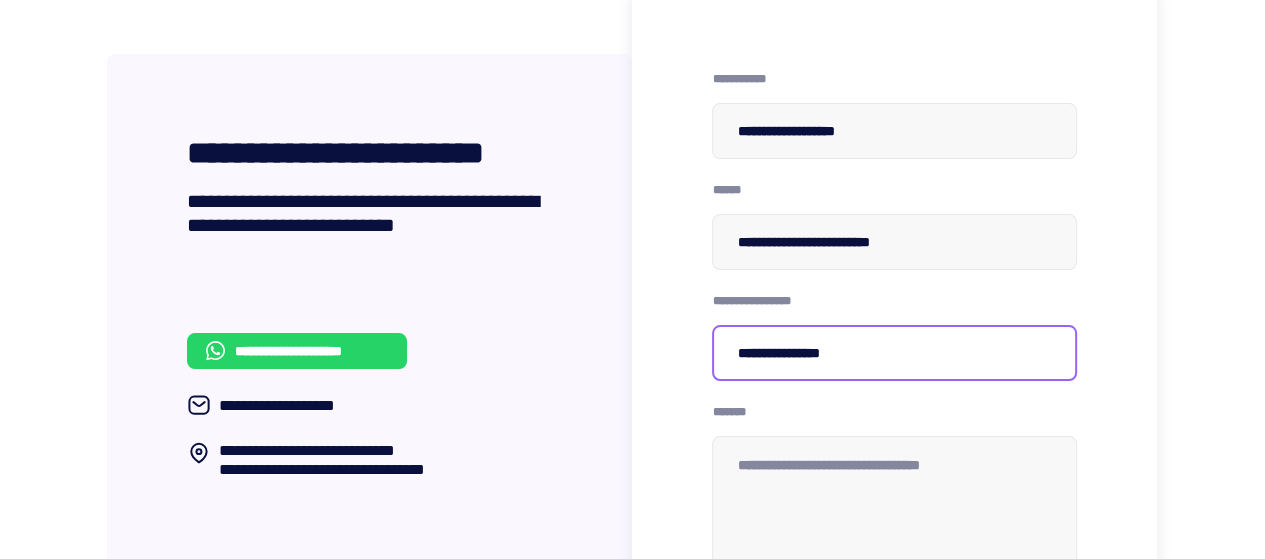 click on "[DRIVER_LICENSE]" at bounding box center [894, 353] 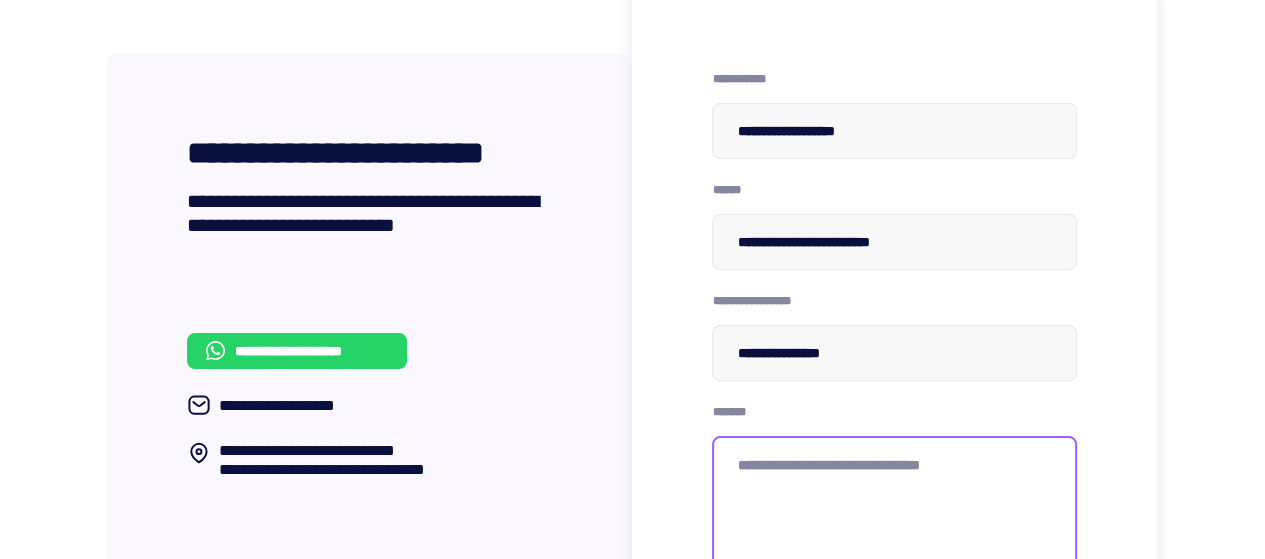 click at bounding box center [894, 508] 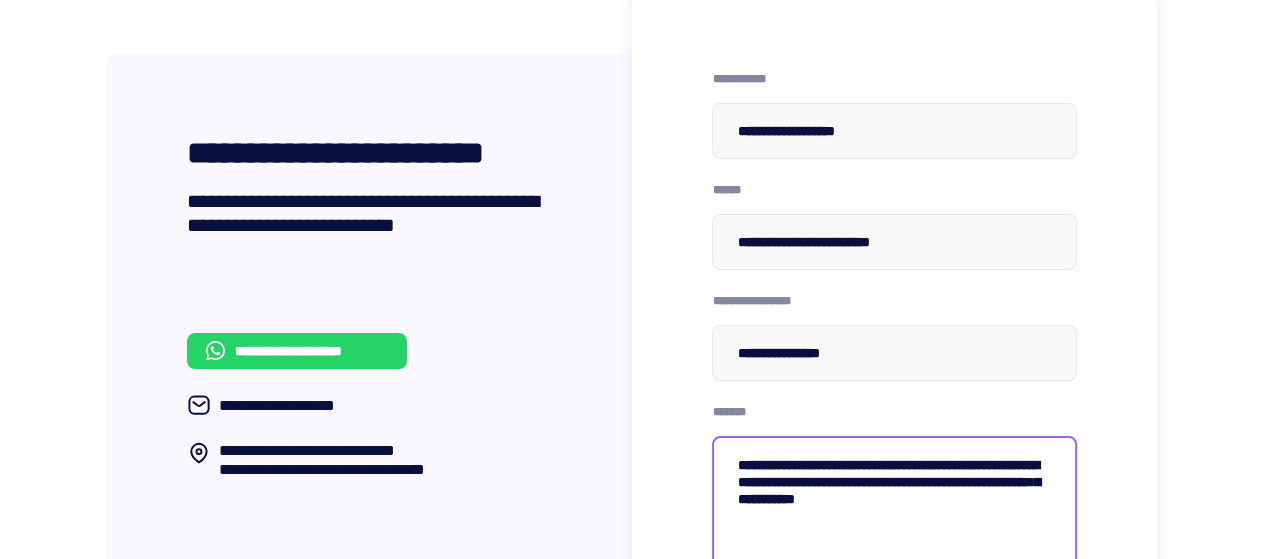 paste on "[DRIVER_LICENSE]" 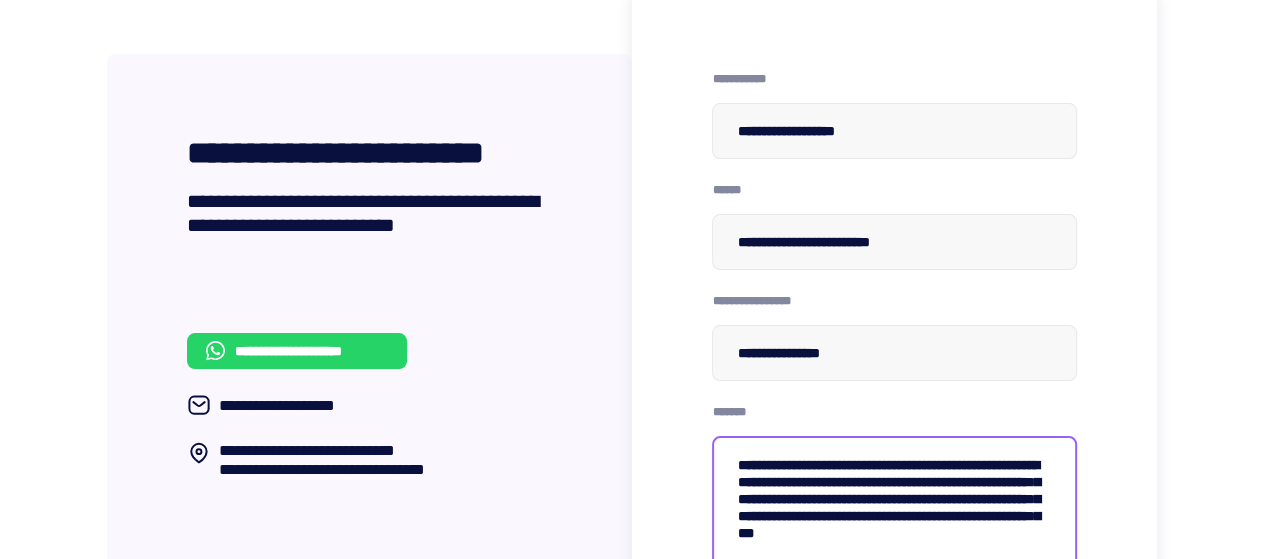 scroll, scrollTop: 322, scrollLeft: 0, axis: vertical 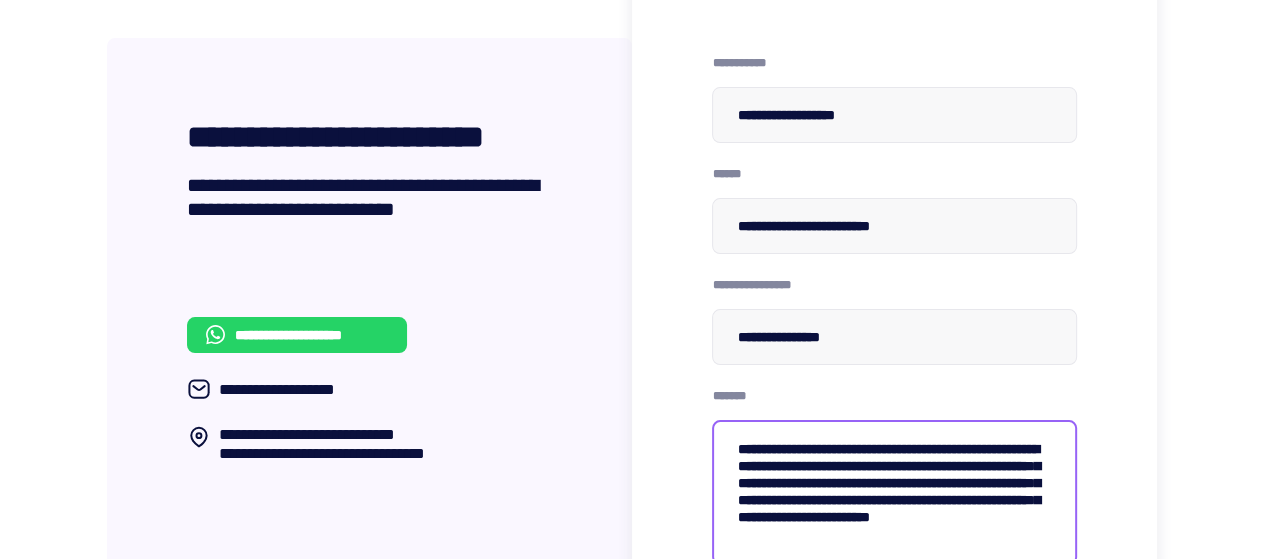 click on "[ADDRESS]" at bounding box center [894, 492] 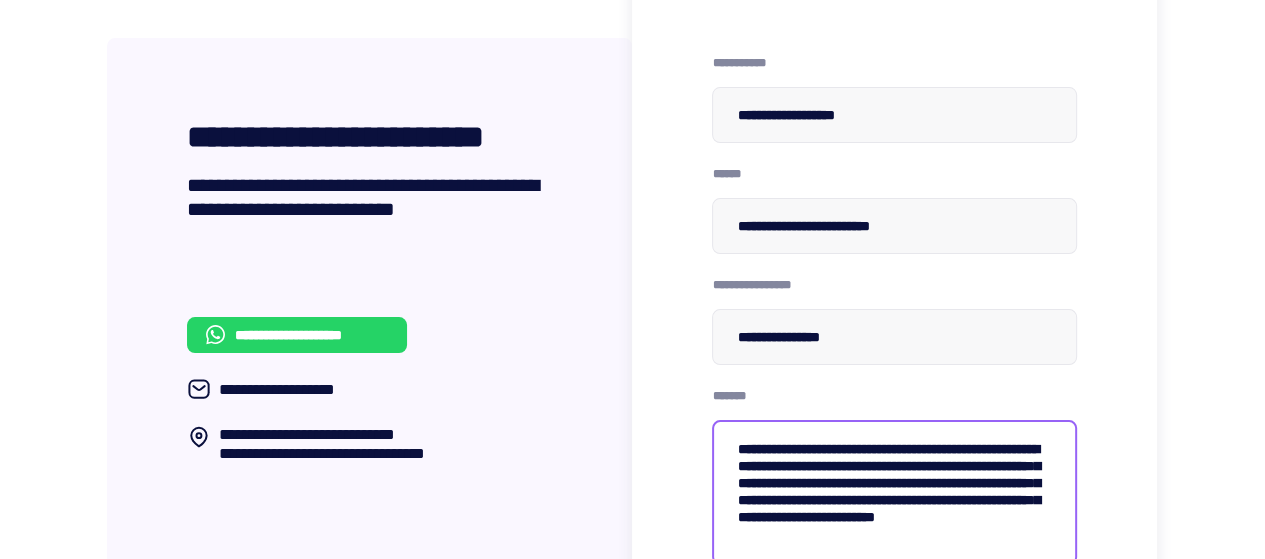 scroll, scrollTop: 14, scrollLeft: 0, axis: vertical 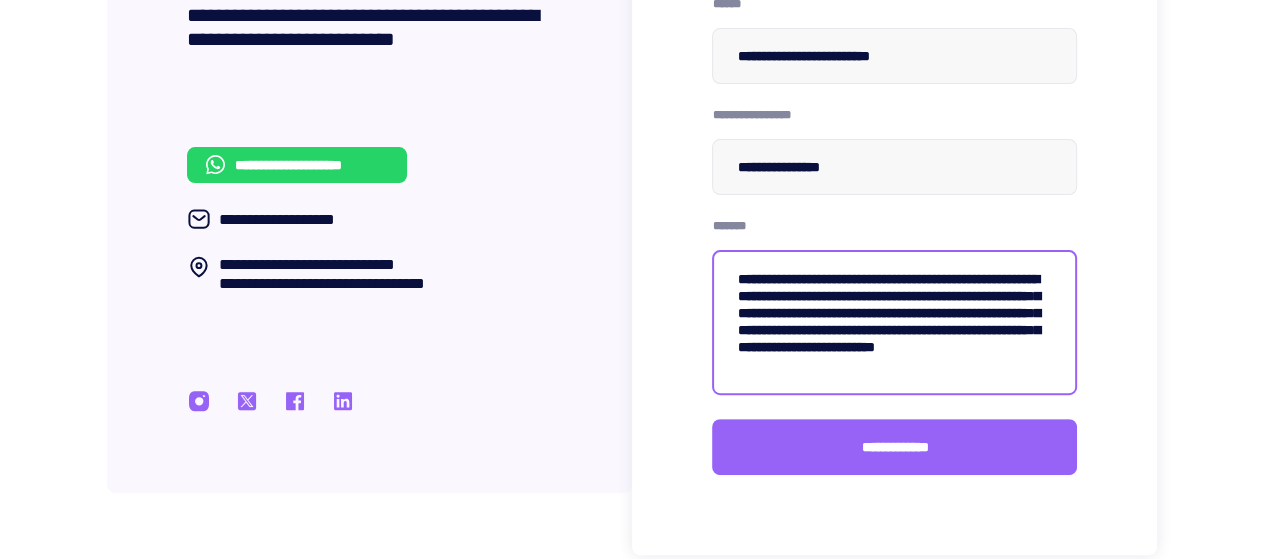 type on "[ADDRESS]" 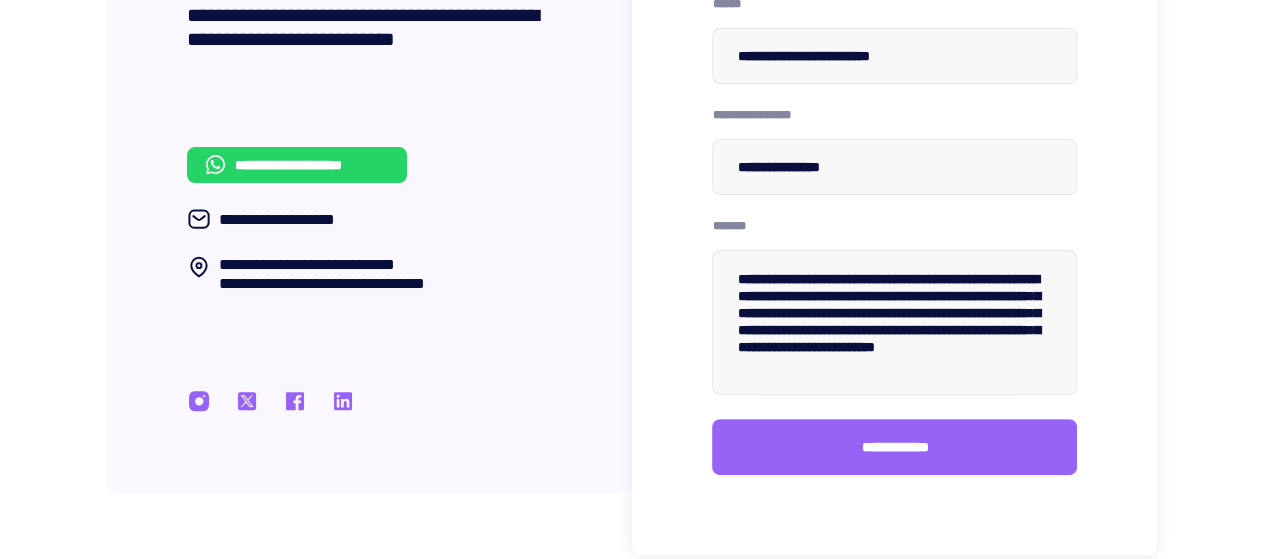 click on "[EMAIL]" at bounding box center (894, 447) 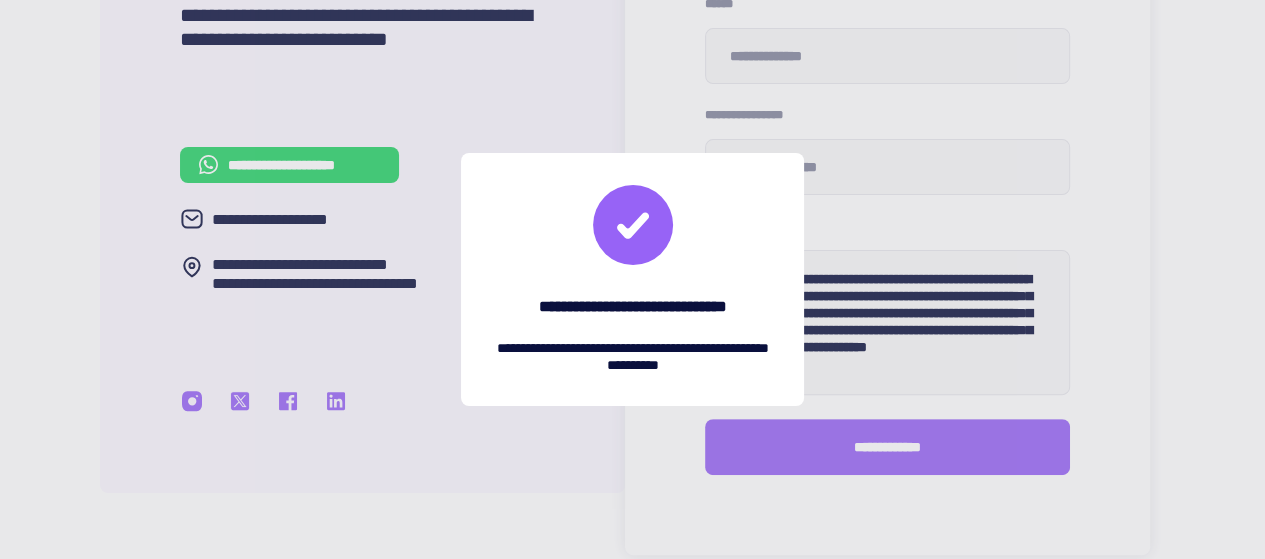 scroll, scrollTop: 0, scrollLeft: 0, axis: both 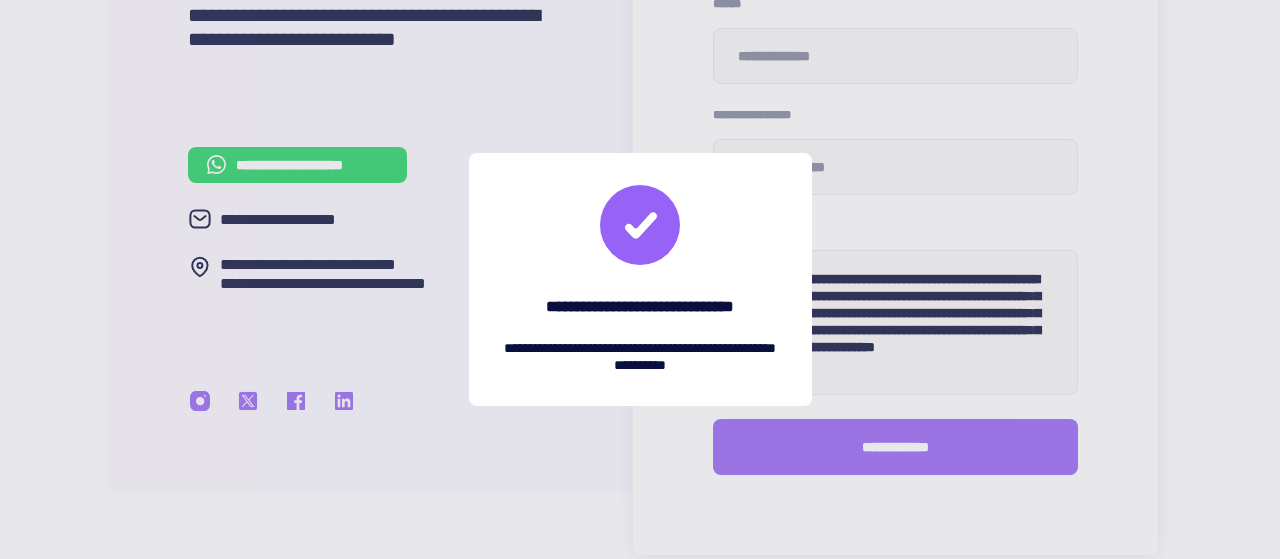click on "[FIRST] [LAST]" at bounding box center [640, 279] 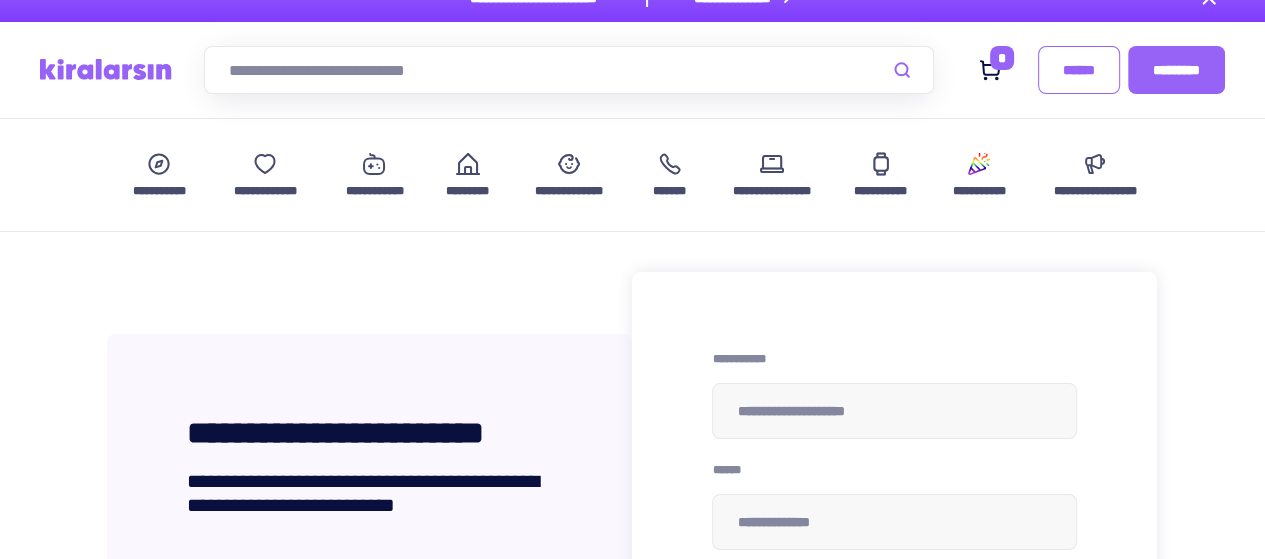 scroll, scrollTop: 0, scrollLeft: 0, axis: both 